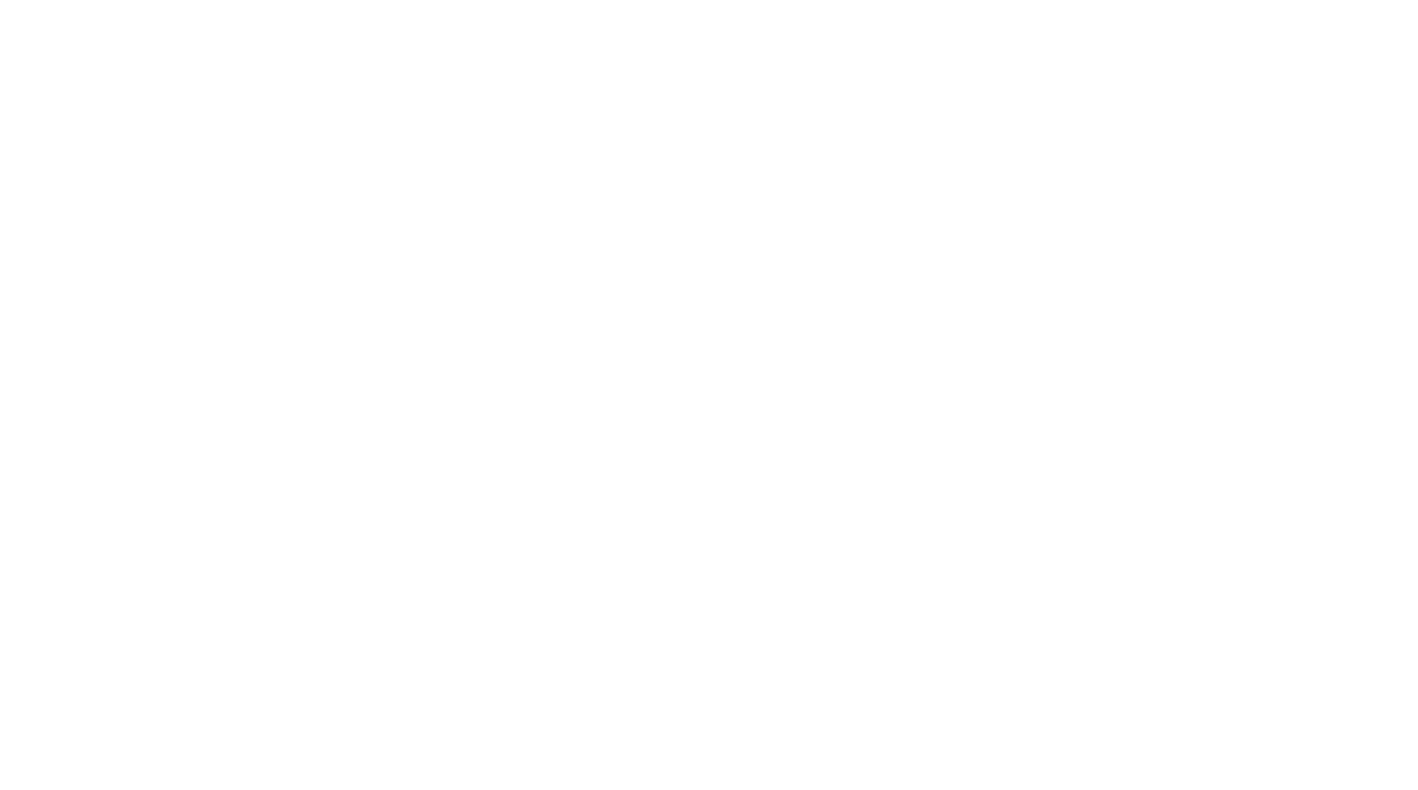 scroll, scrollTop: 0, scrollLeft: 0, axis: both 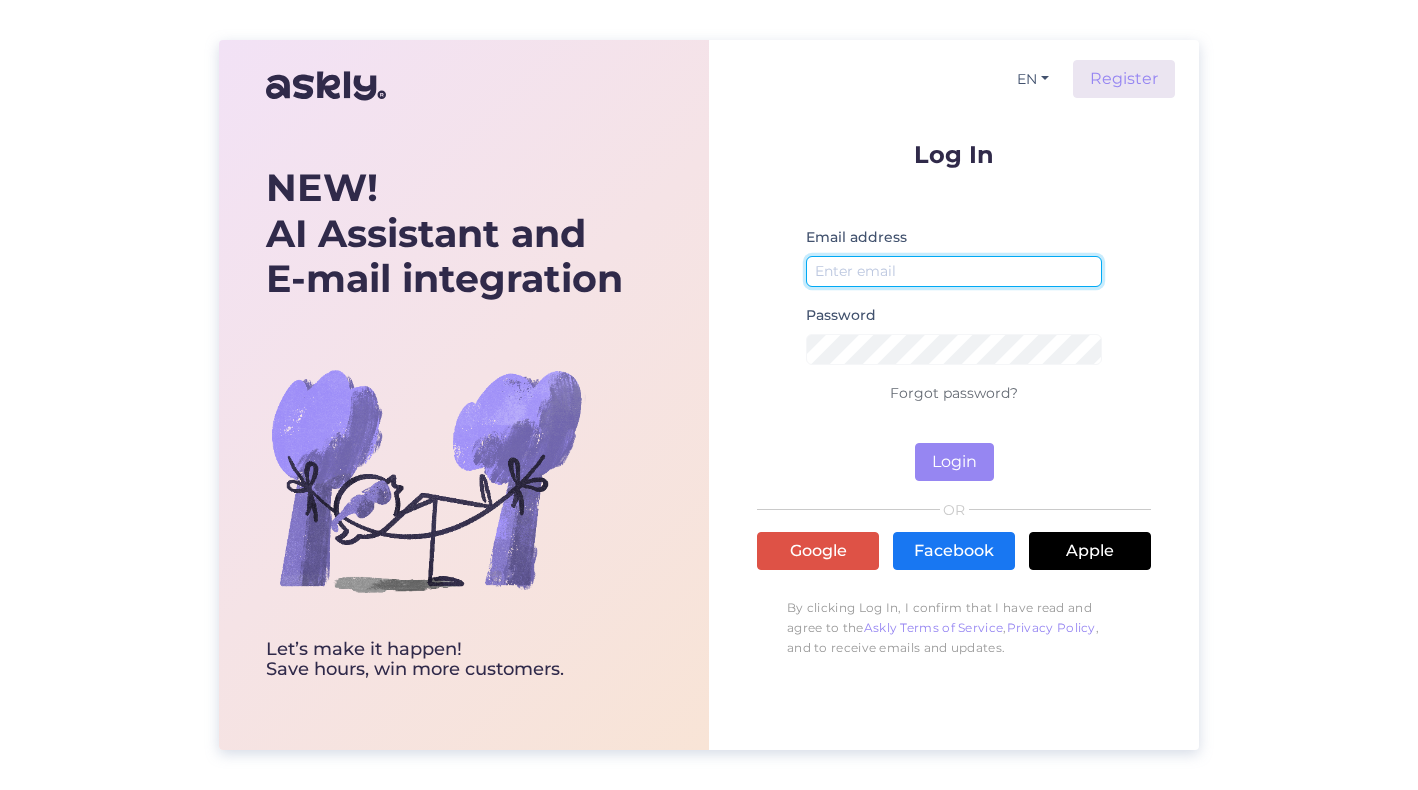 type on "[EMAIL_ADDRESS][DOMAIN_NAME]" 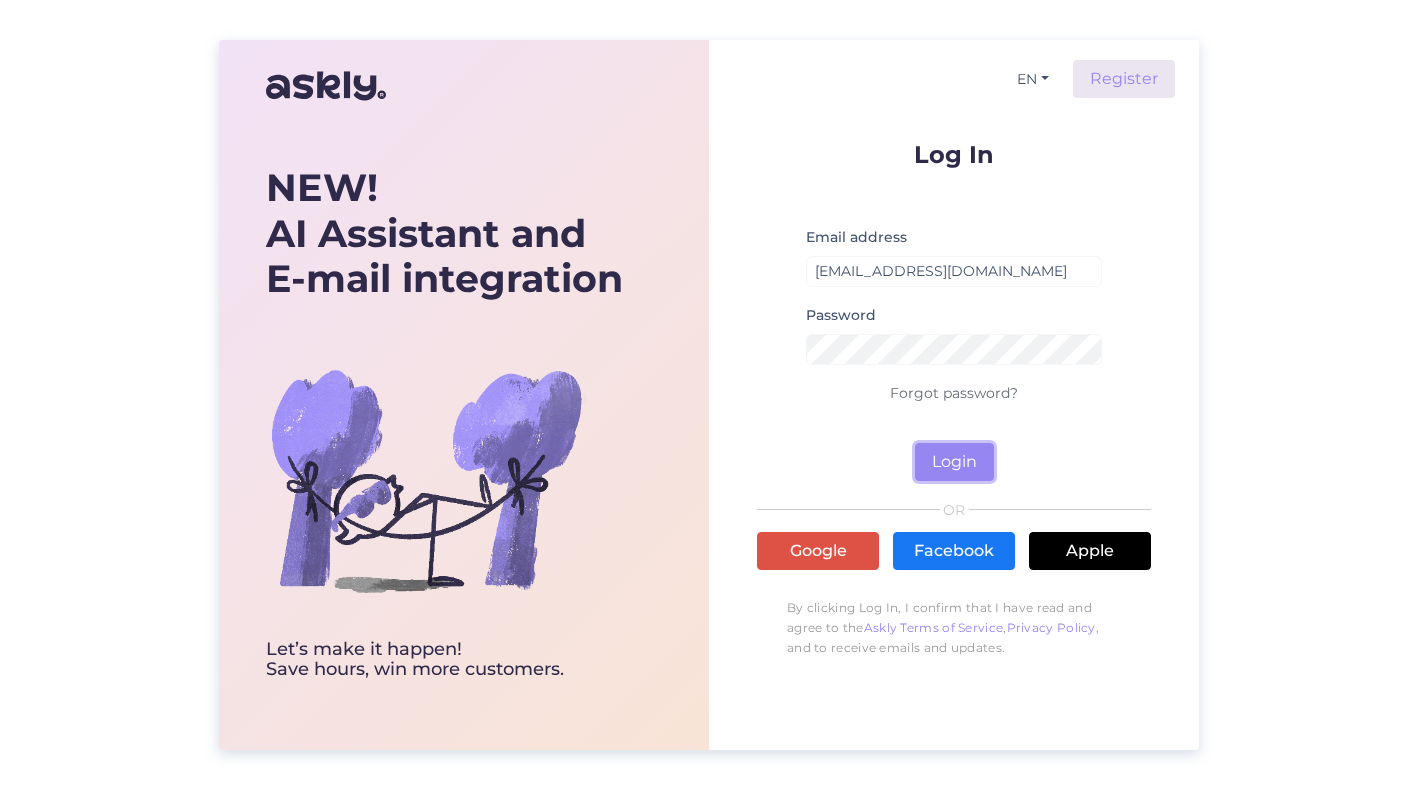 click on "Login" at bounding box center [954, 462] 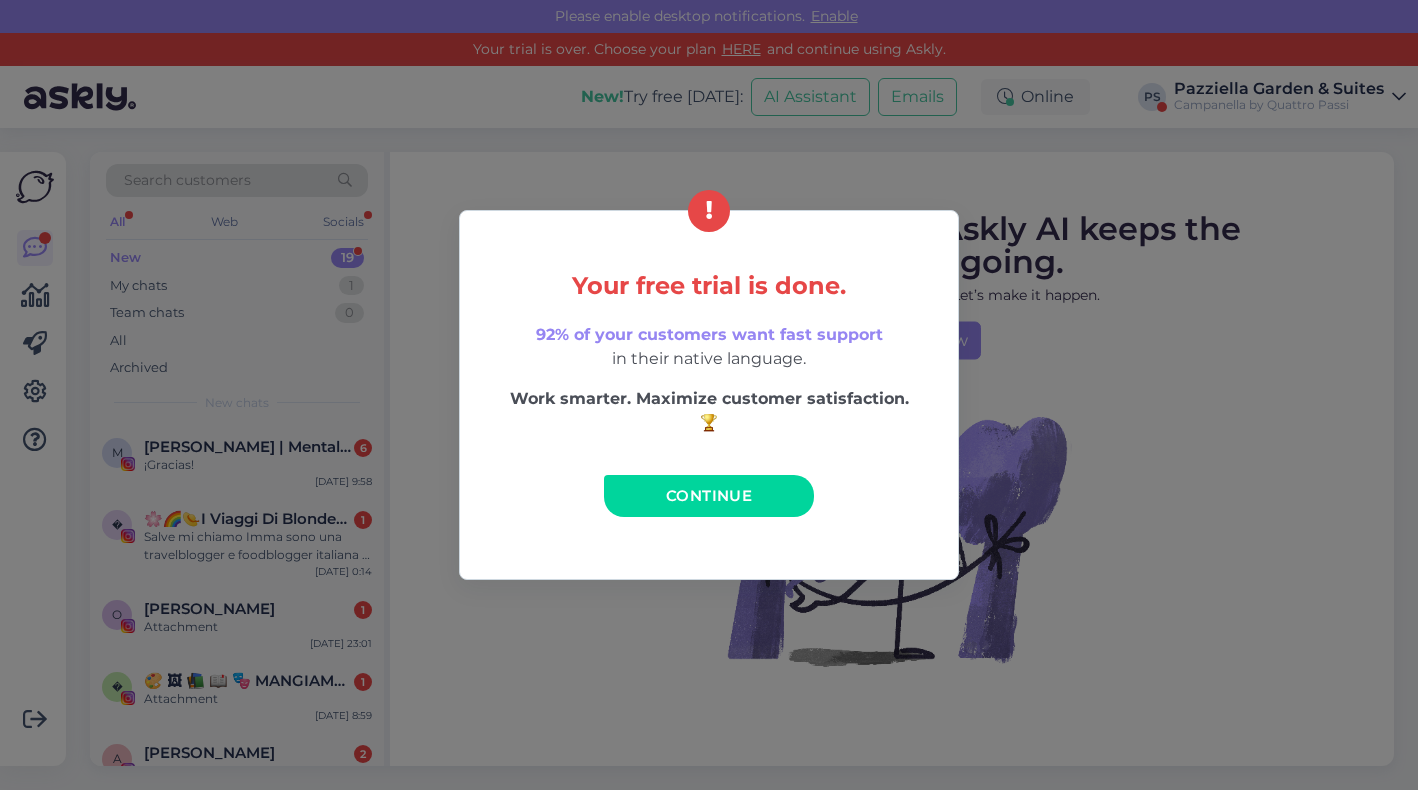 click on "Continue" at bounding box center [709, 496] 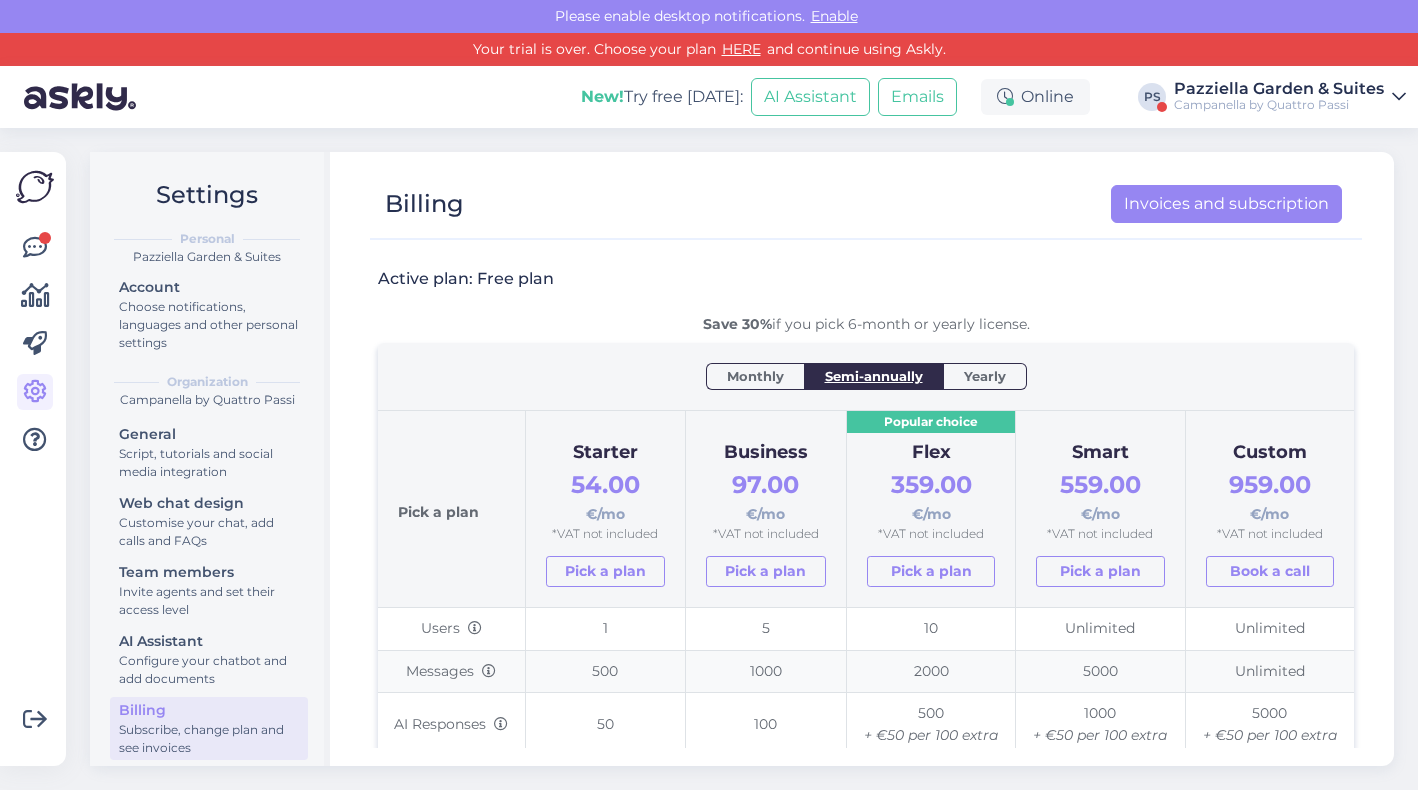 click at bounding box center (35, 248) 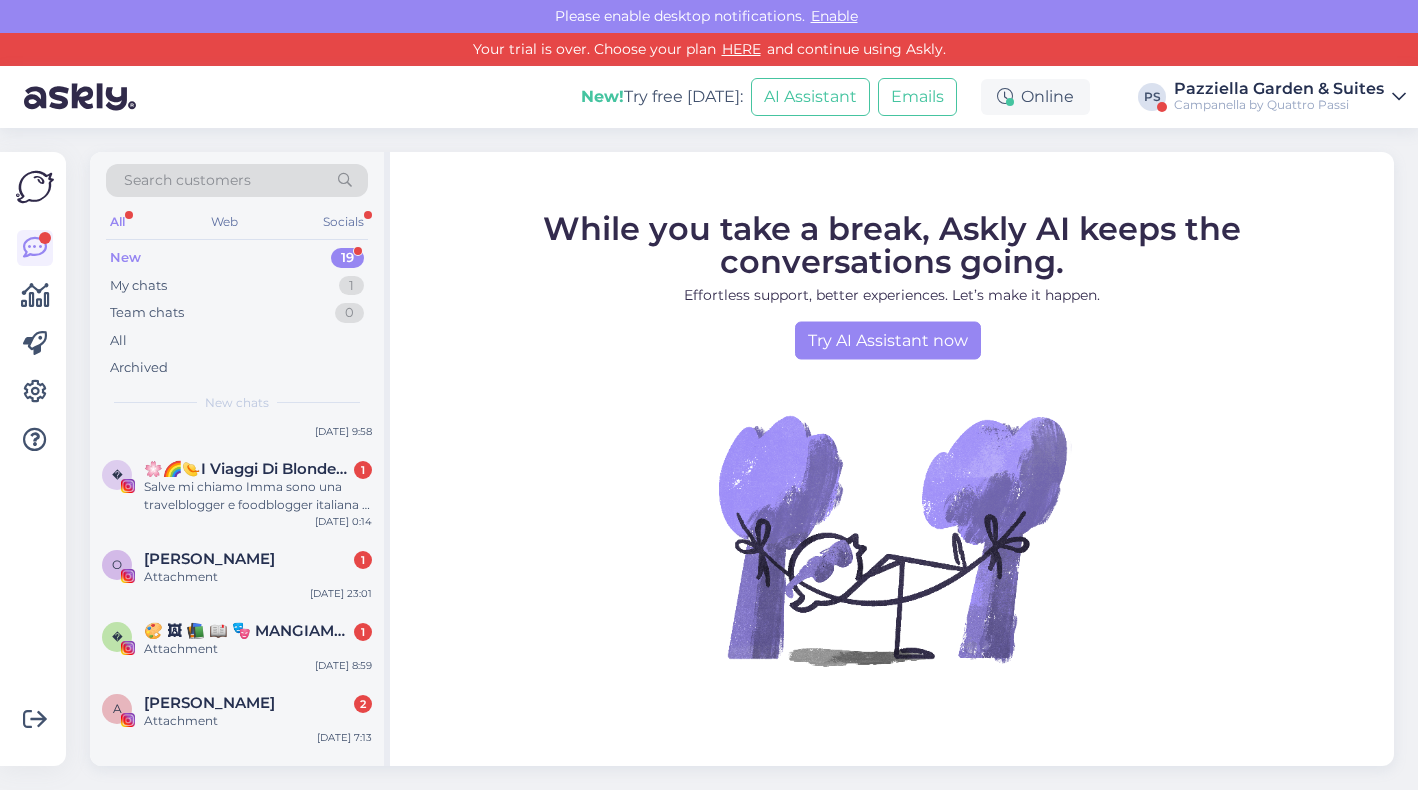 scroll, scrollTop: 0, scrollLeft: 0, axis: both 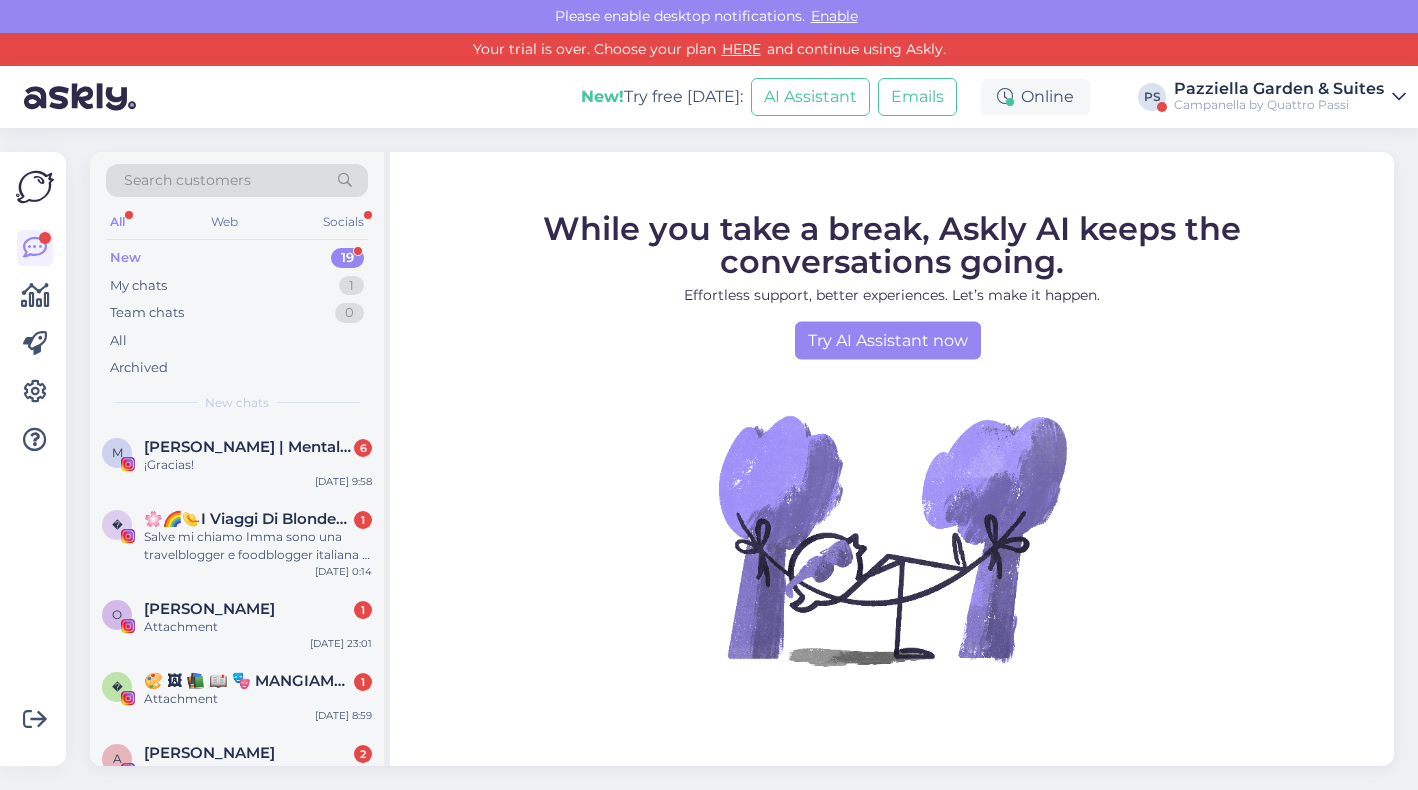click on "My chats 1" at bounding box center (237, 286) 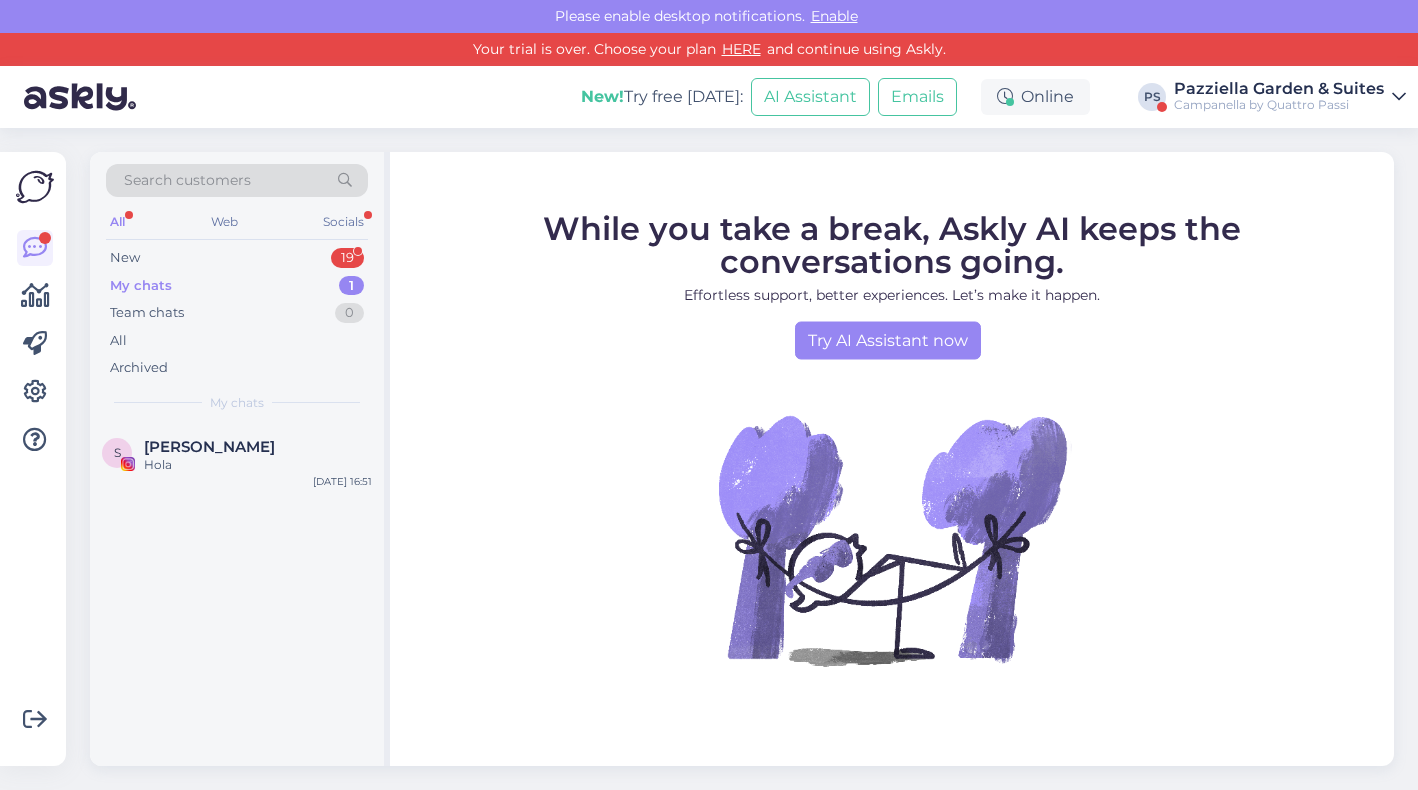 click on "19" at bounding box center (347, 258) 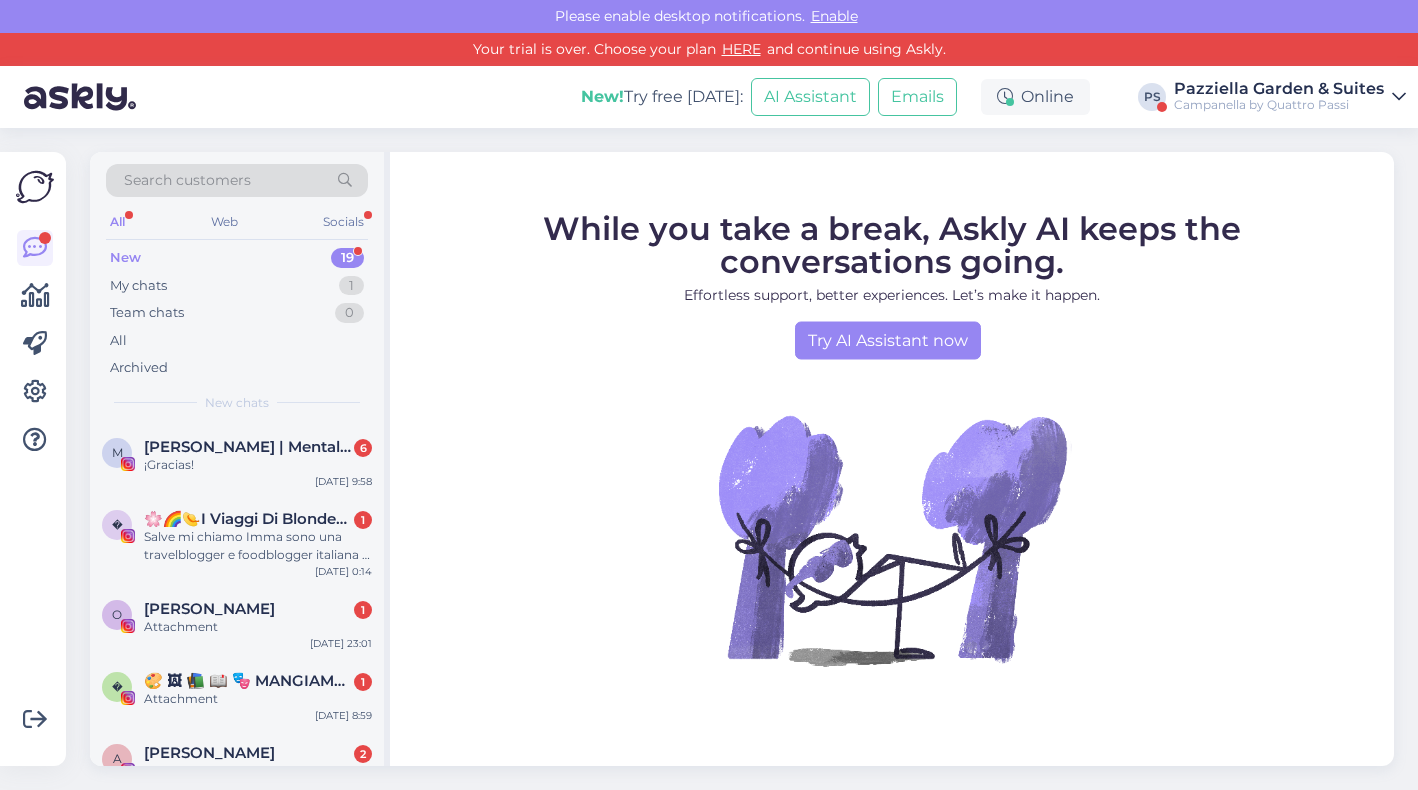 click on "� 🌸🌈👒I Viaggi Di Blonde🌍🌍🌍 1 Salve mi chiamo Imma sono una travelblogger e foodblogger italiana e mi piacerebbe molto collaborare con voi . In attesa di una risposta colgo l’occasione per porgere [PERSON_NAME] saluti [DATE] 0:14" at bounding box center (237, 541) 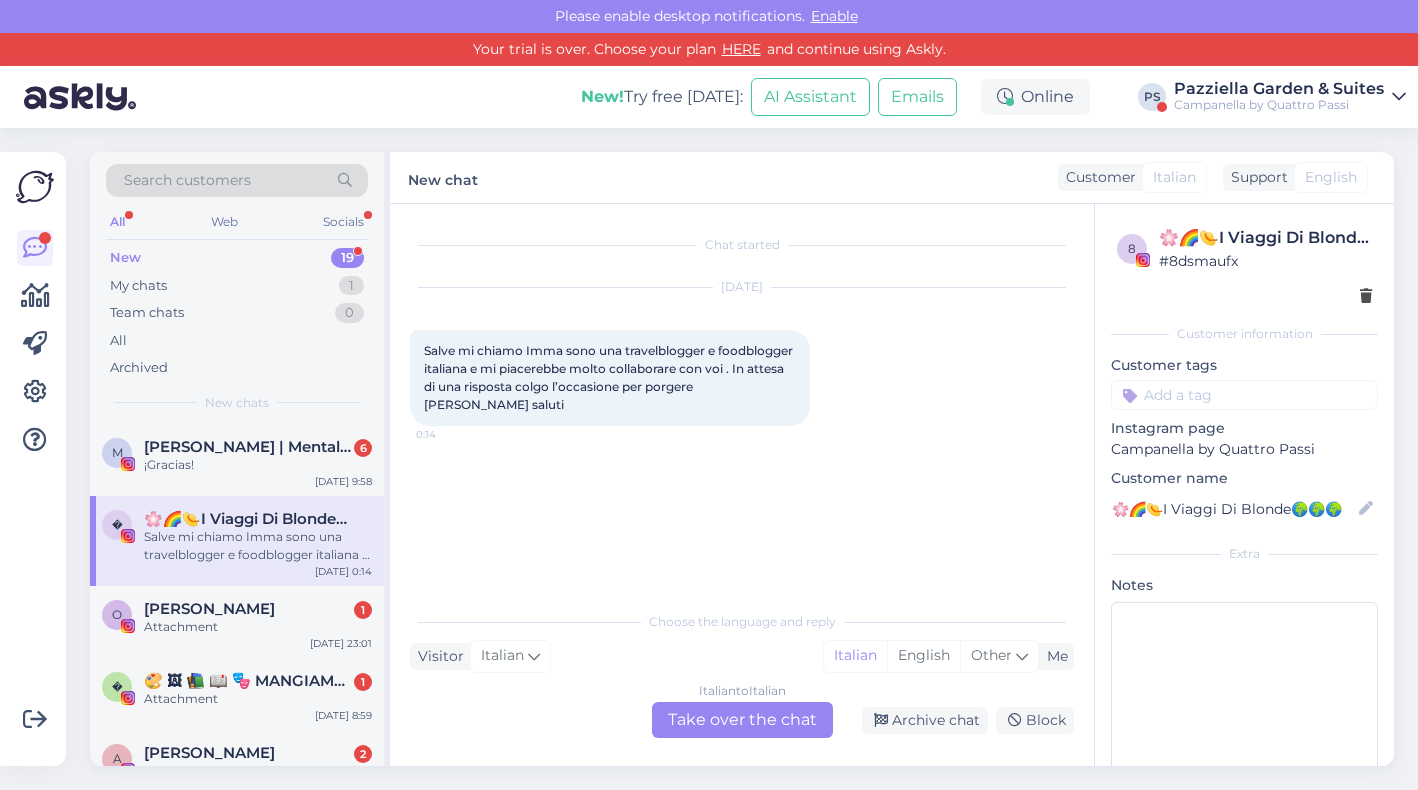 click on "[PERSON_NAME]" at bounding box center (209, 609) 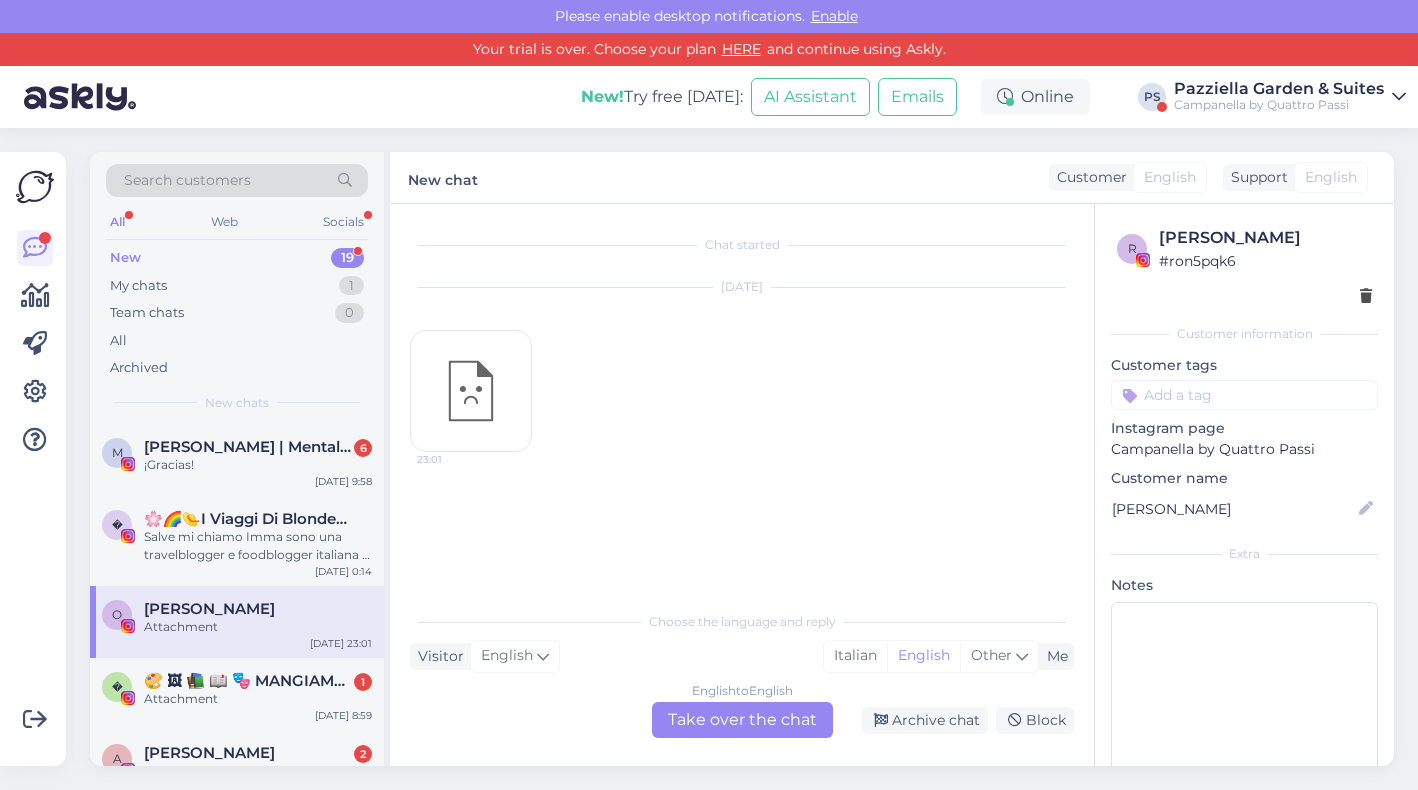 click on "¡Gracias!" at bounding box center (258, 465) 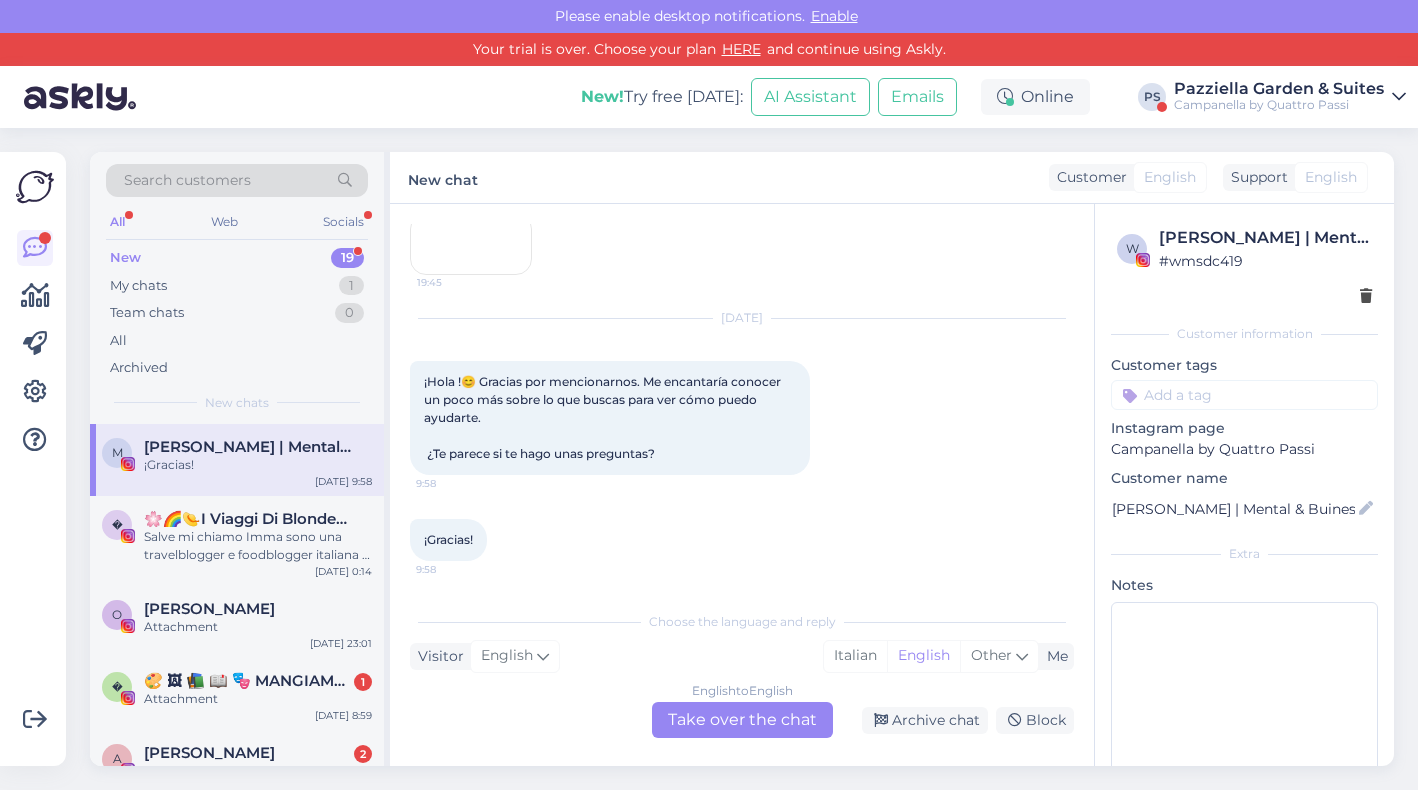 scroll, scrollTop: 615, scrollLeft: 0, axis: vertical 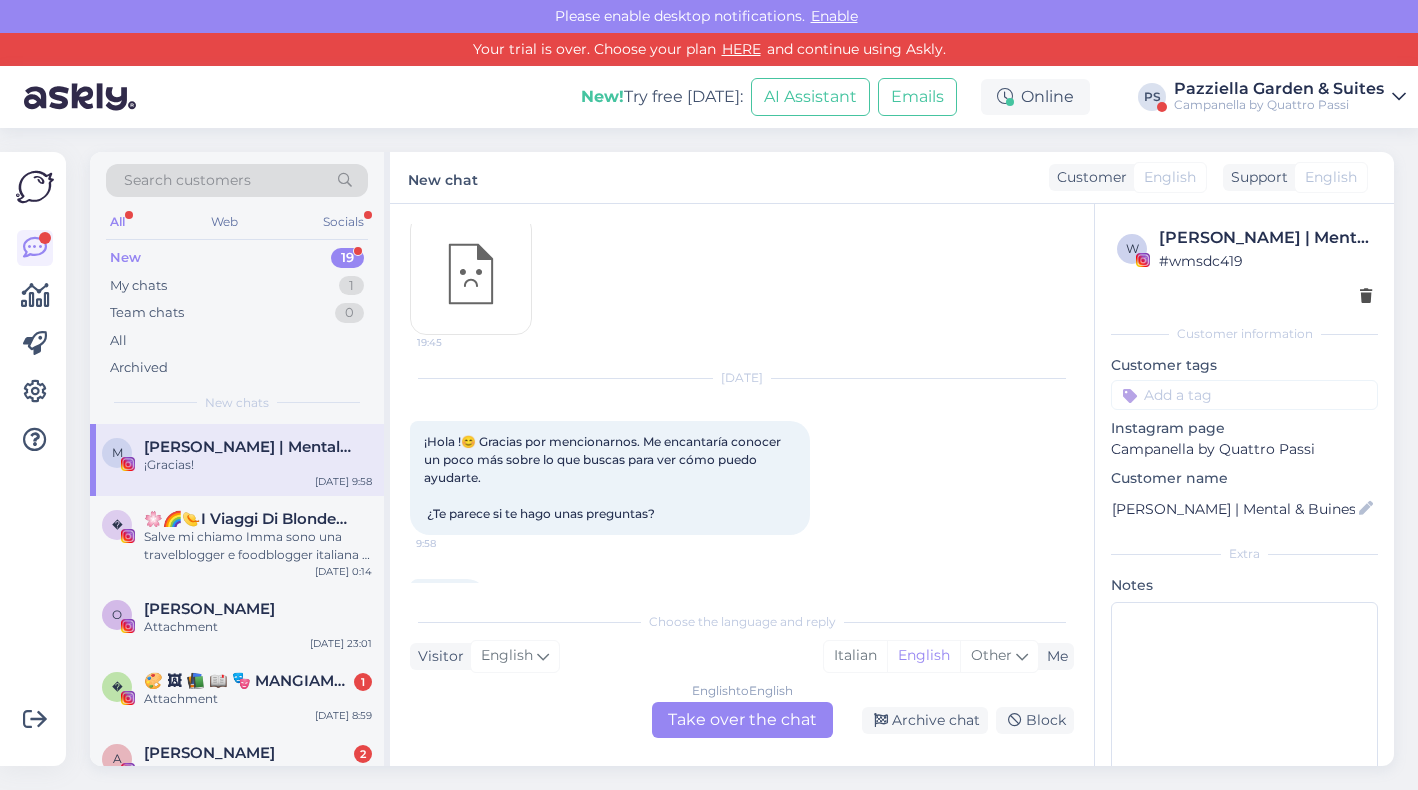 click on "Pazziella Garden & Suites" at bounding box center [1279, 89] 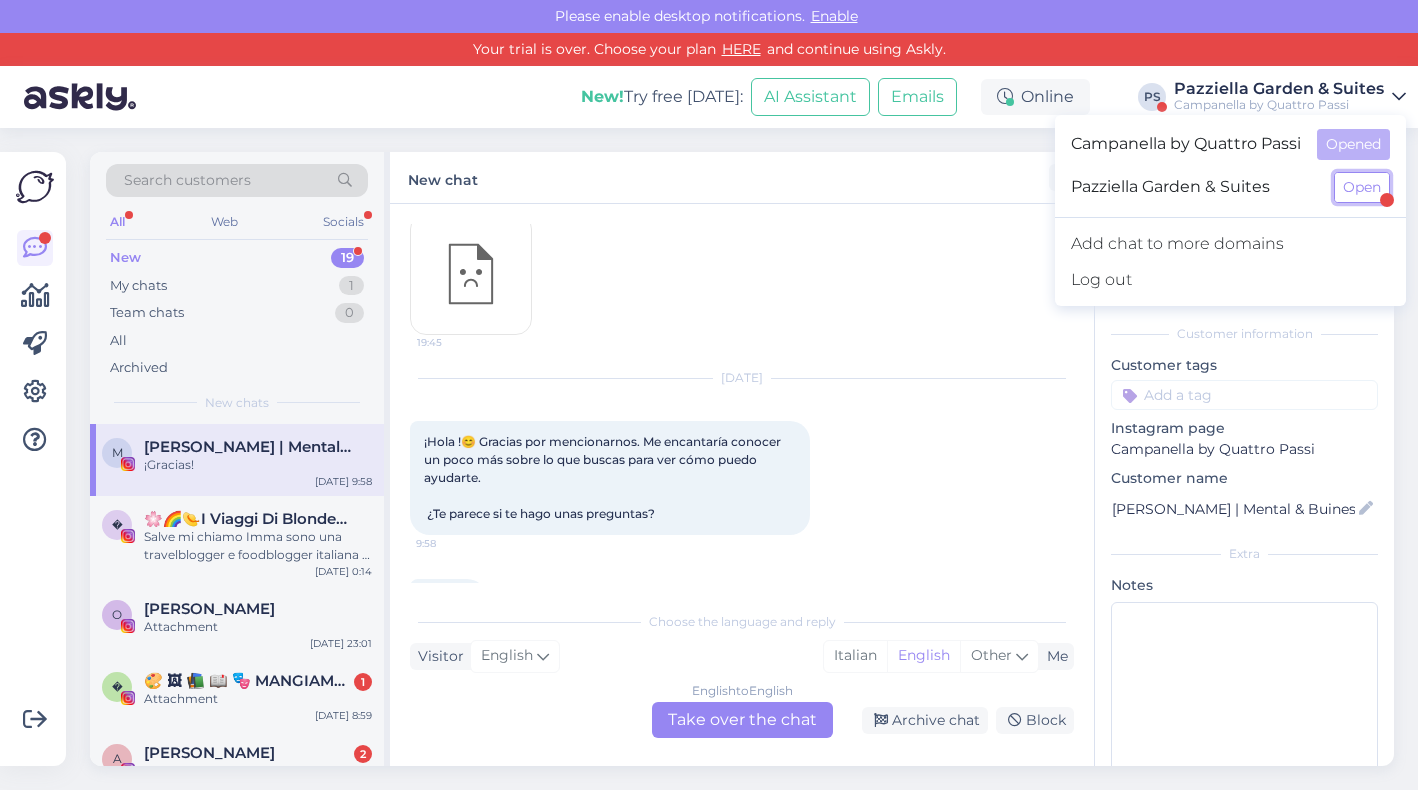 click on "Open" at bounding box center [1362, 187] 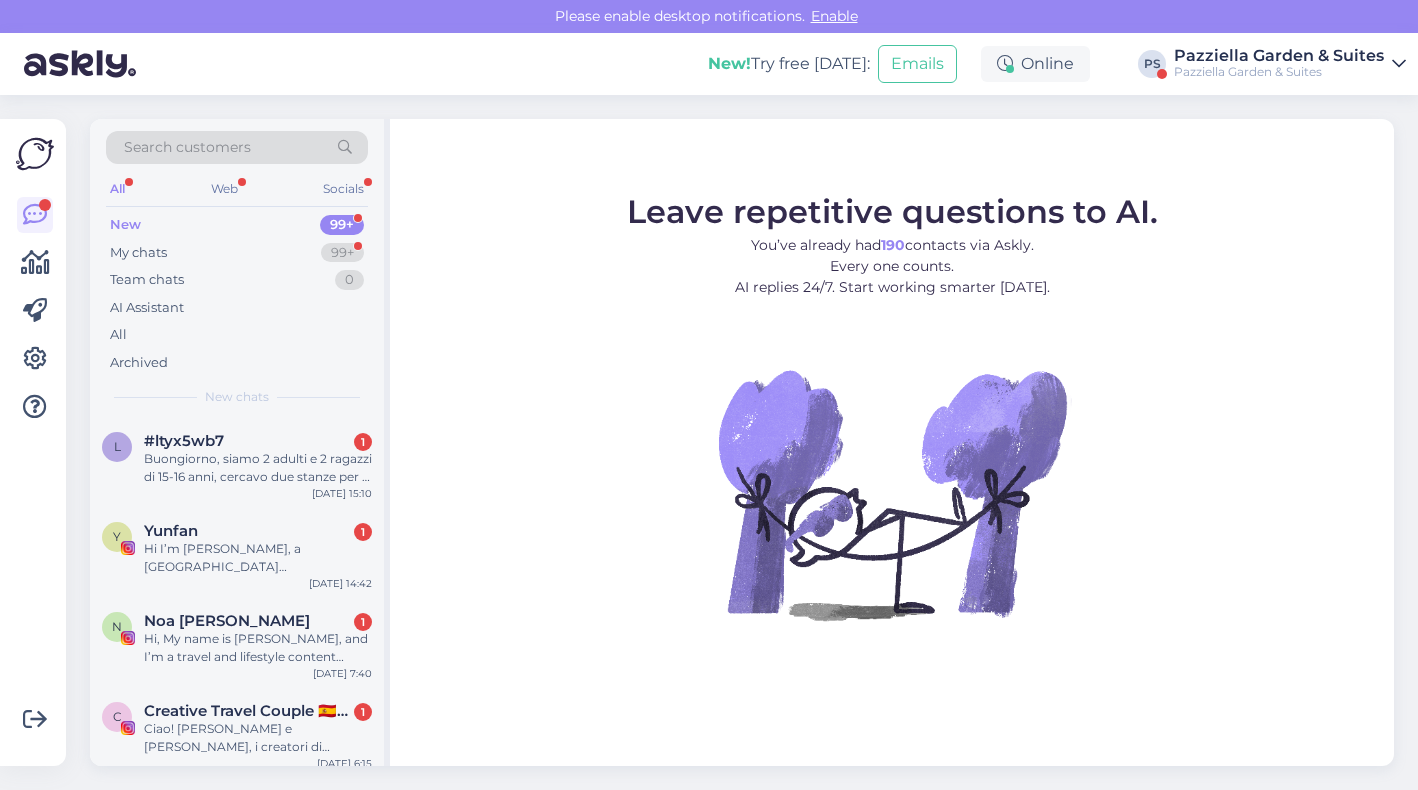 click on "l #ltyx5wb7 1 Buongiorno, siamo 2 adulti e 2 ragazzi di 15-16 anni, cercavo due stanze per il we, check-in [DATE] 18 e check out [DATE] 15:10" at bounding box center [237, 463] 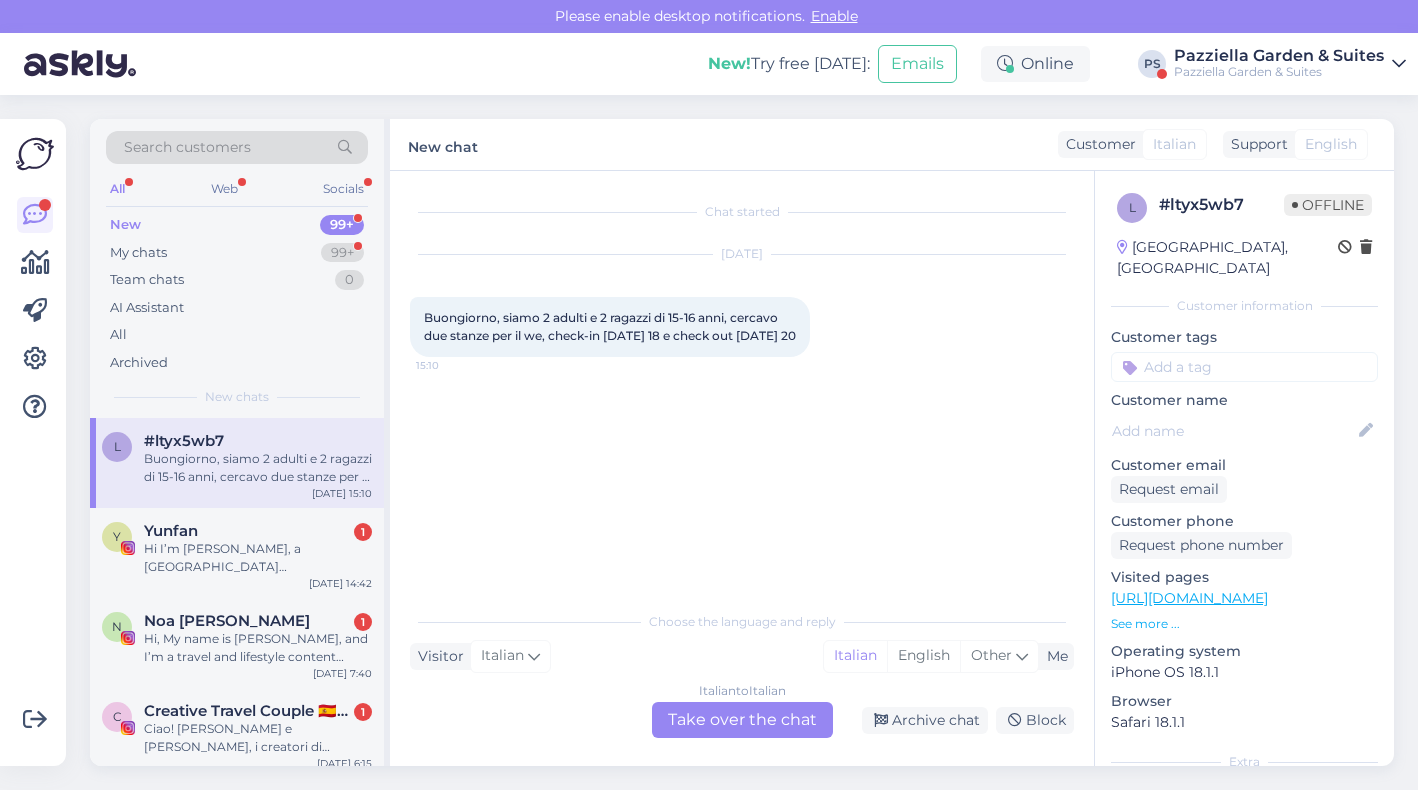 drag, startPoint x: 688, startPoint y: 701, endPoint x: 691, endPoint y: 735, distance: 34.132095 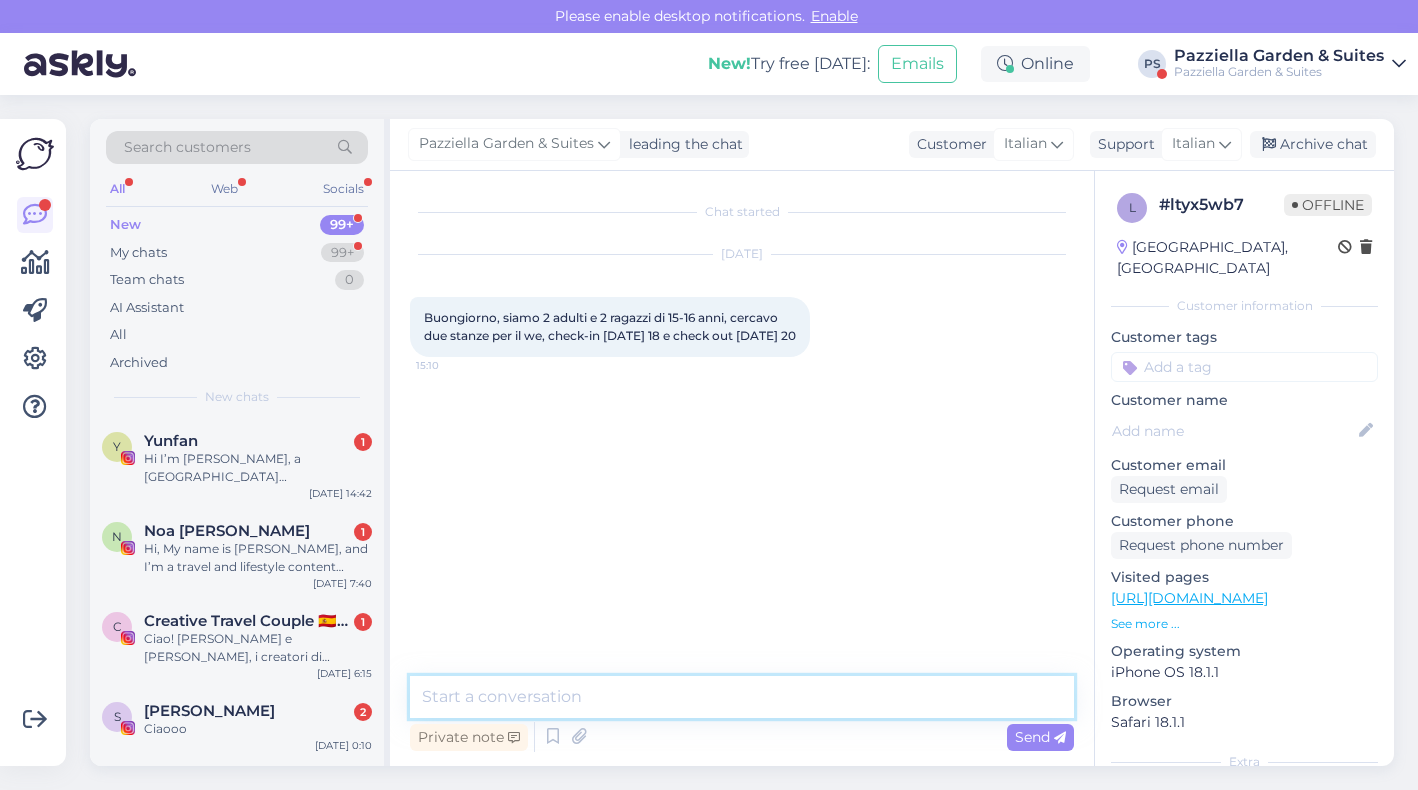 click at bounding box center [742, 697] 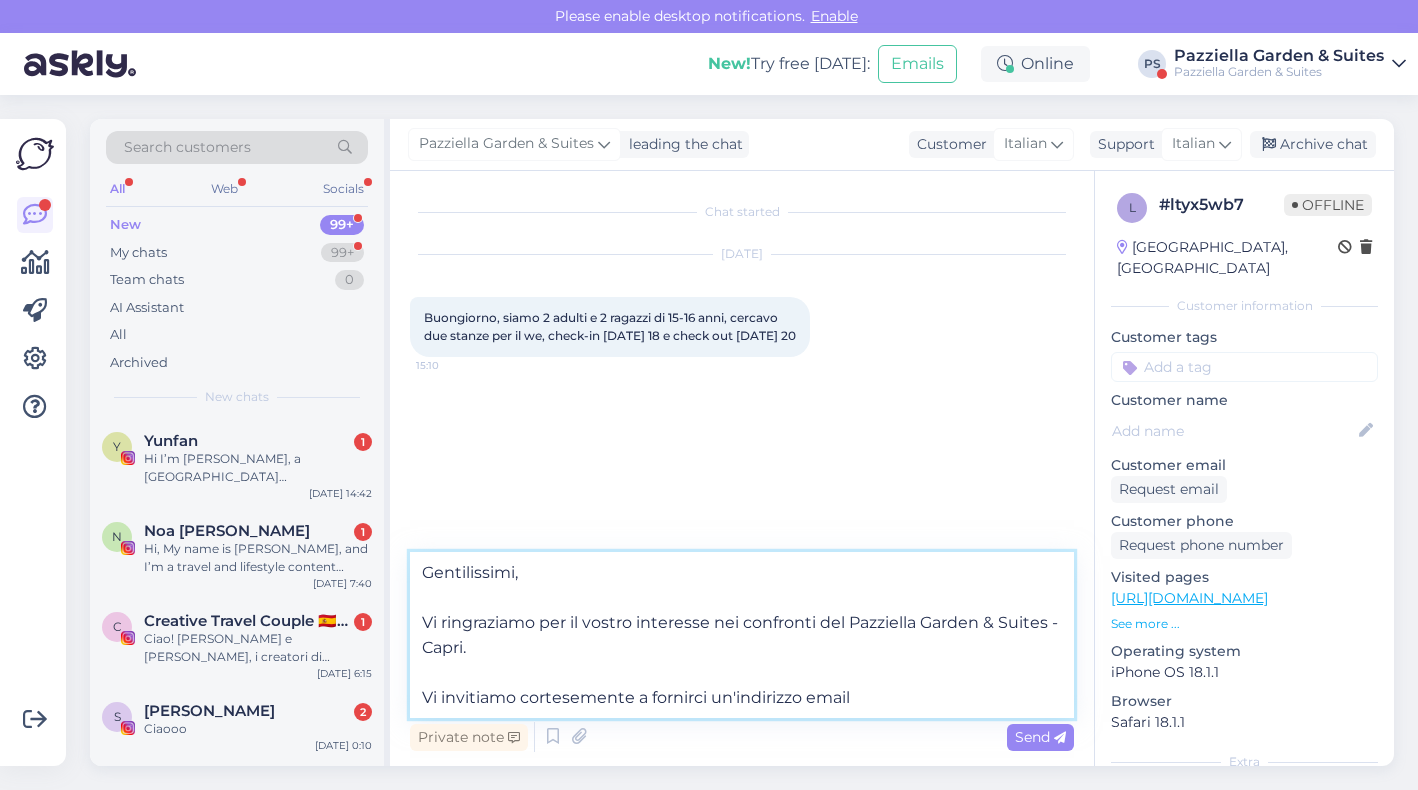 click on "Gentilissimi,
Vi ringraziamo per il vostro interesse nei confronti del Pazziella Garden & Suites - Capri.
Vi invitiamo cortesemente a fornirci un'indirizzo email" at bounding box center [742, 635] 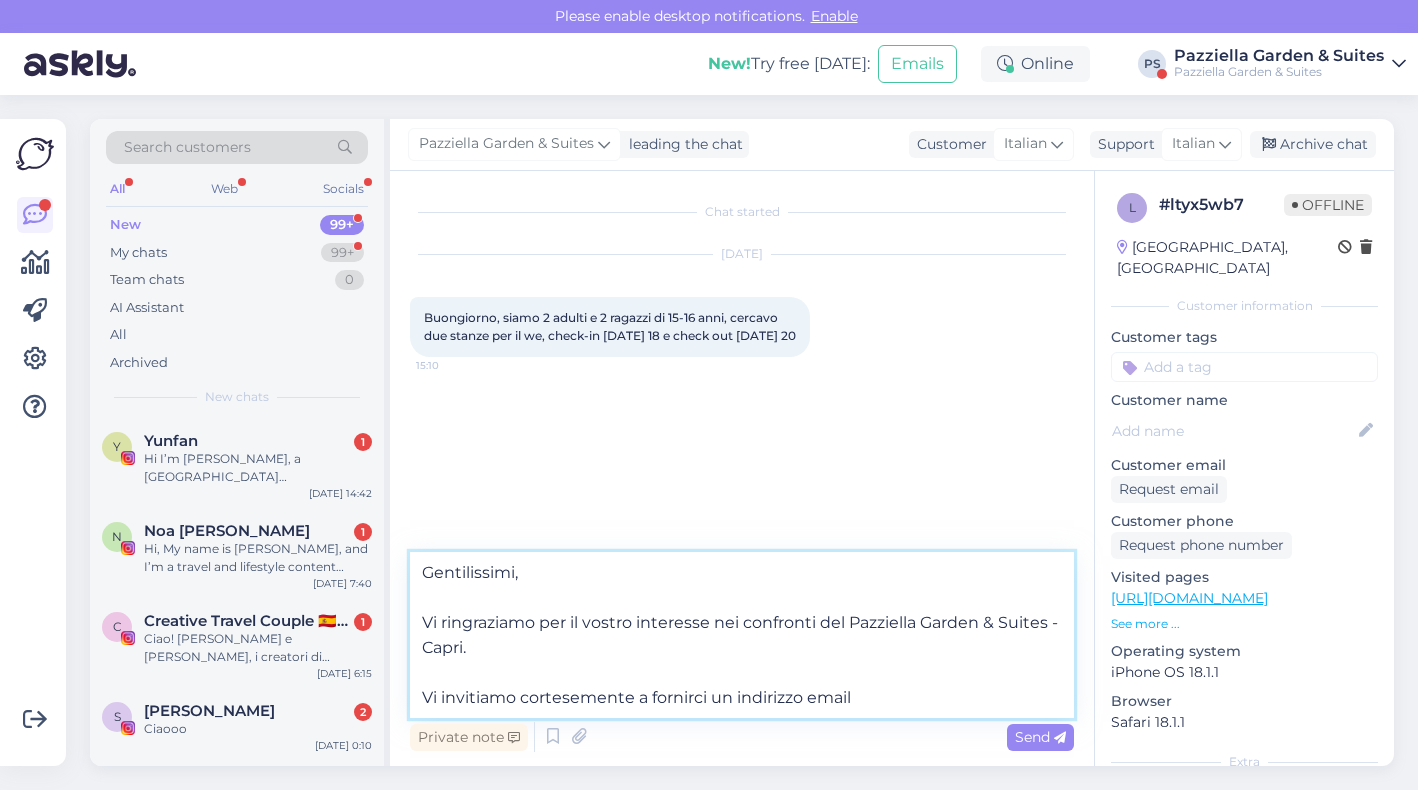 click on "Gentilissimi,
Vi ringraziamo per il vostro interesse nei confronti del Pazziella Garden & Suites - Capri.
Vi invitiamo cortesemente a fornirci un indirizzo email" at bounding box center [742, 635] 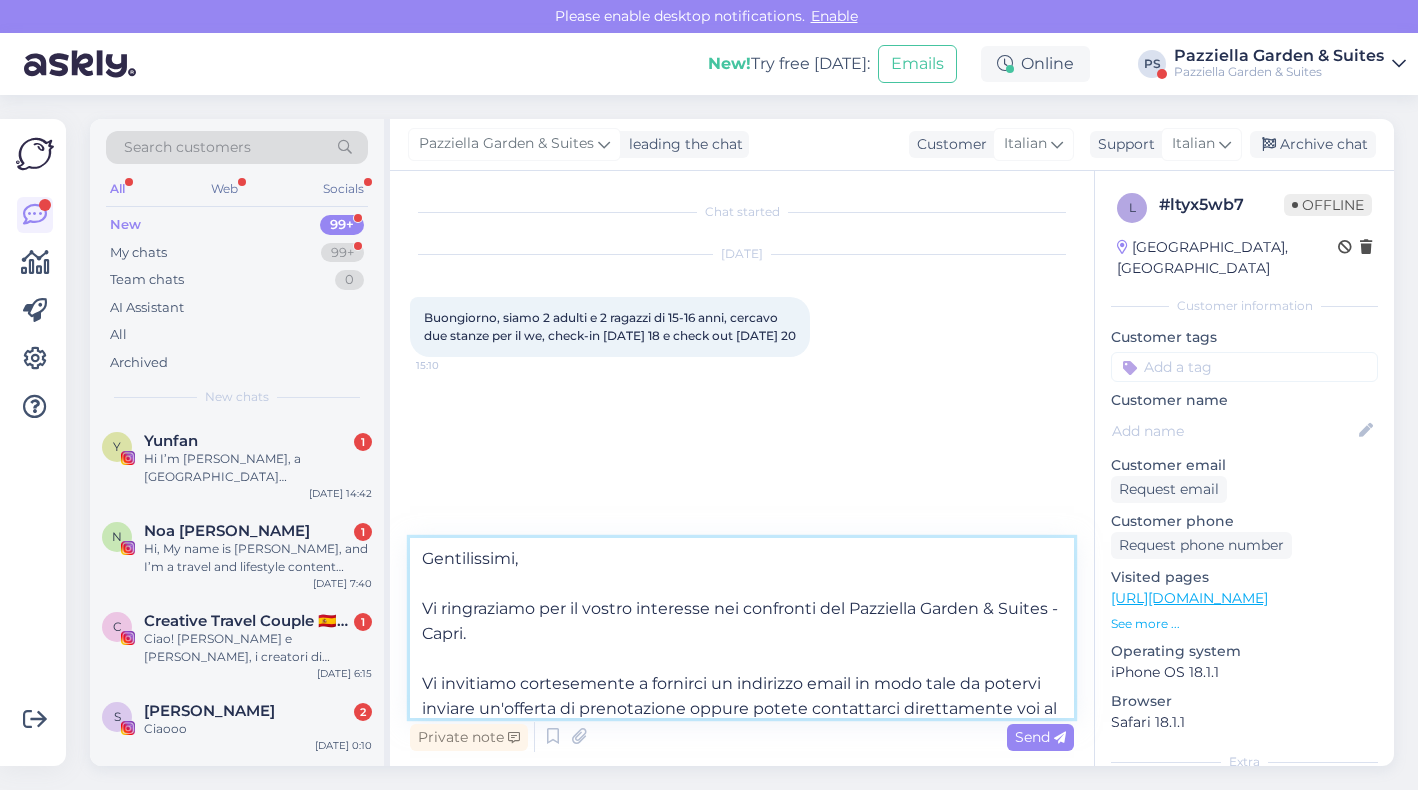 scroll, scrollTop: 25, scrollLeft: 0, axis: vertical 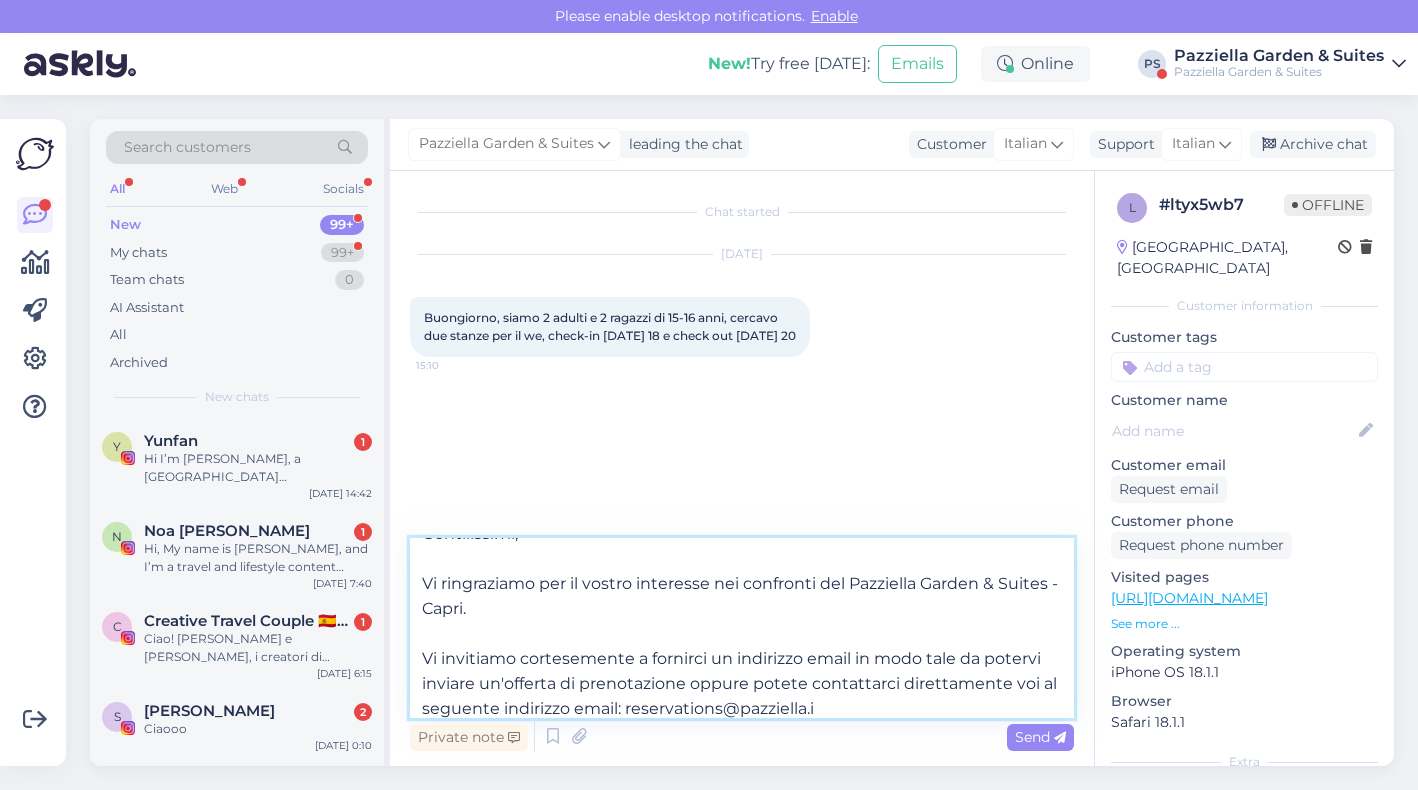 type on "Gentilissimi,
Vi ringraziamo per il vostro interesse nei confronti del Pazziella Garden & Suites - Capri.
Vi invitiamo cortesemente a fornirci un indirizzo email in modo tale da potervi inviare un'offerta di prenotazione oppure potete contattarci direttamente voi al seguente indirizzo email: [EMAIL_ADDRESS][DOMAIN_NAME]" 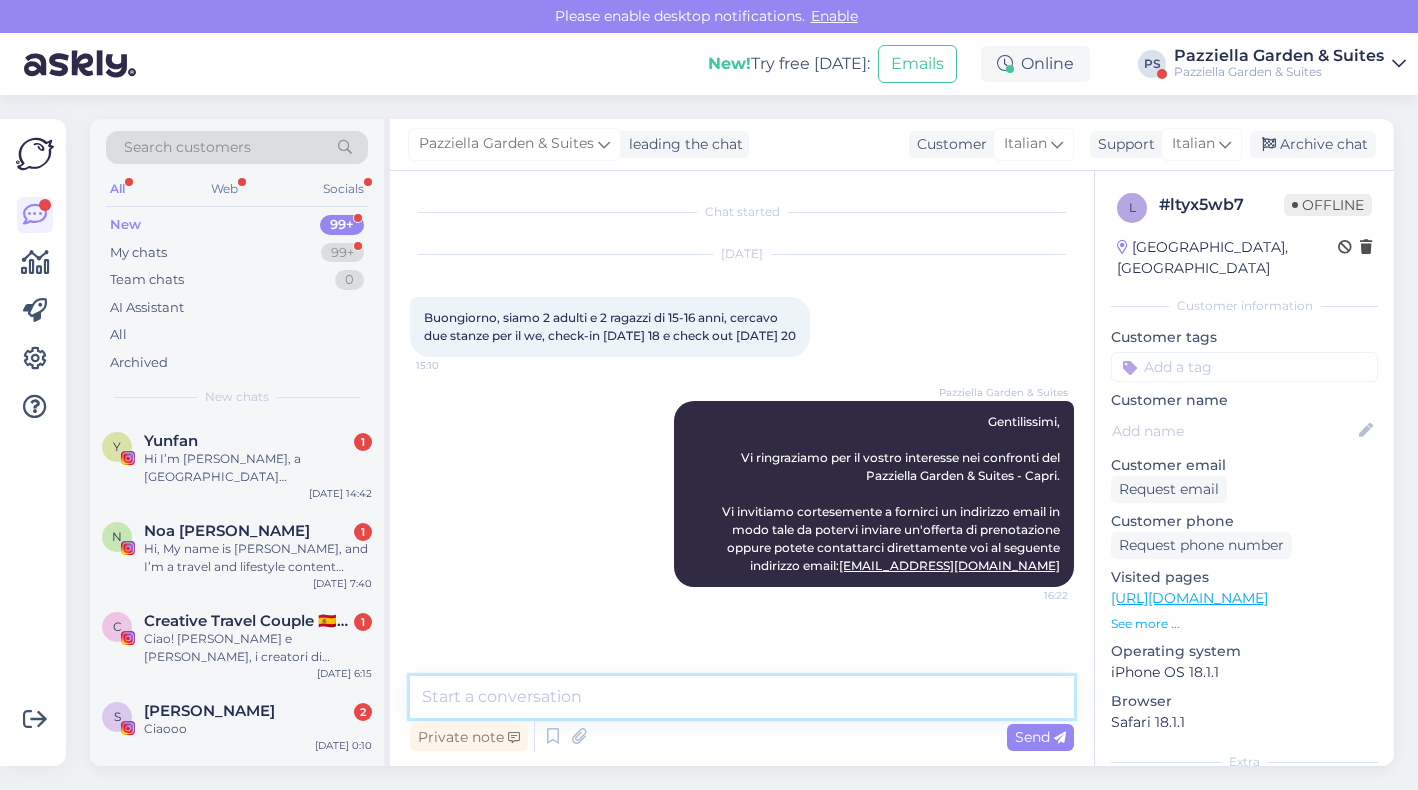 scroll, scrollTop: 0, scrollLeft: 0, axis: both 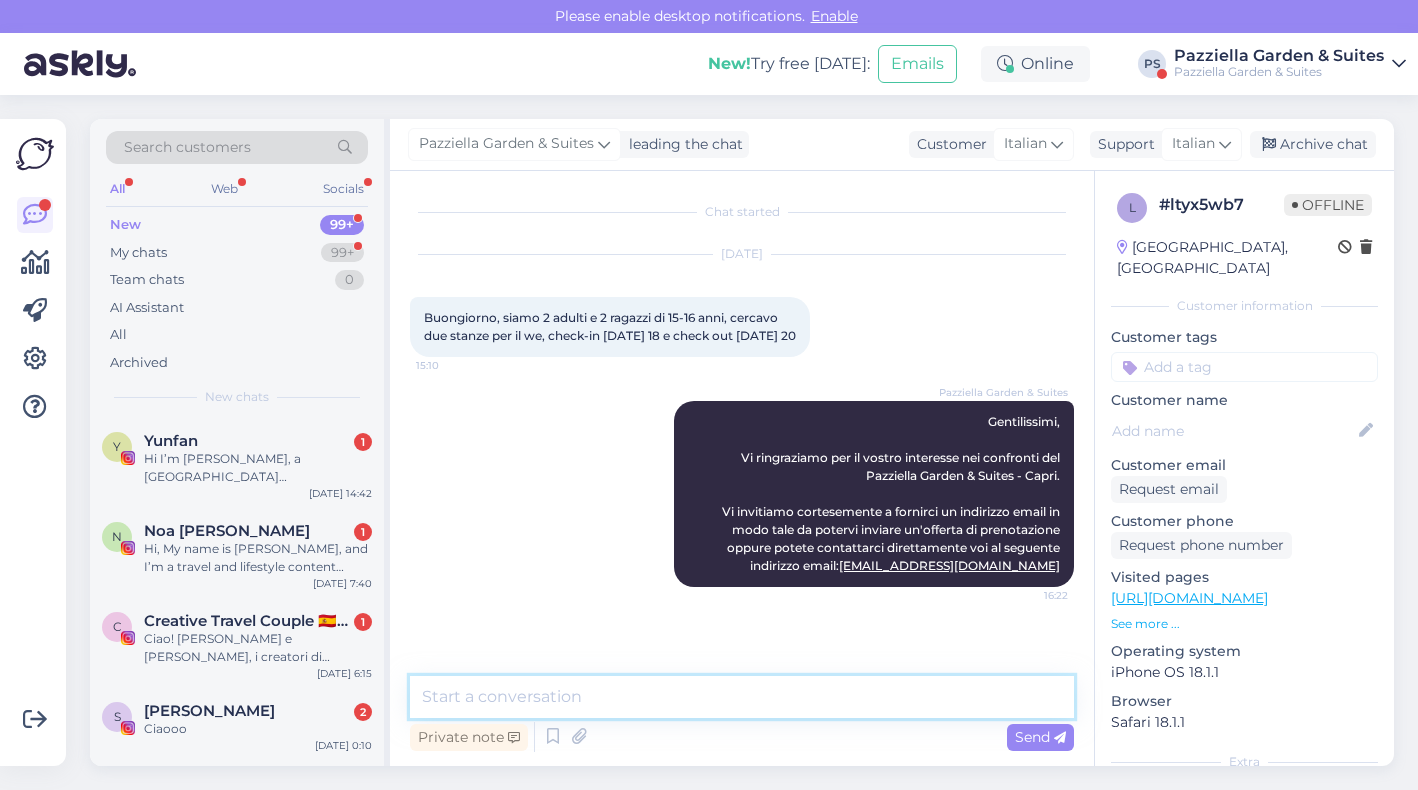 type on "C" 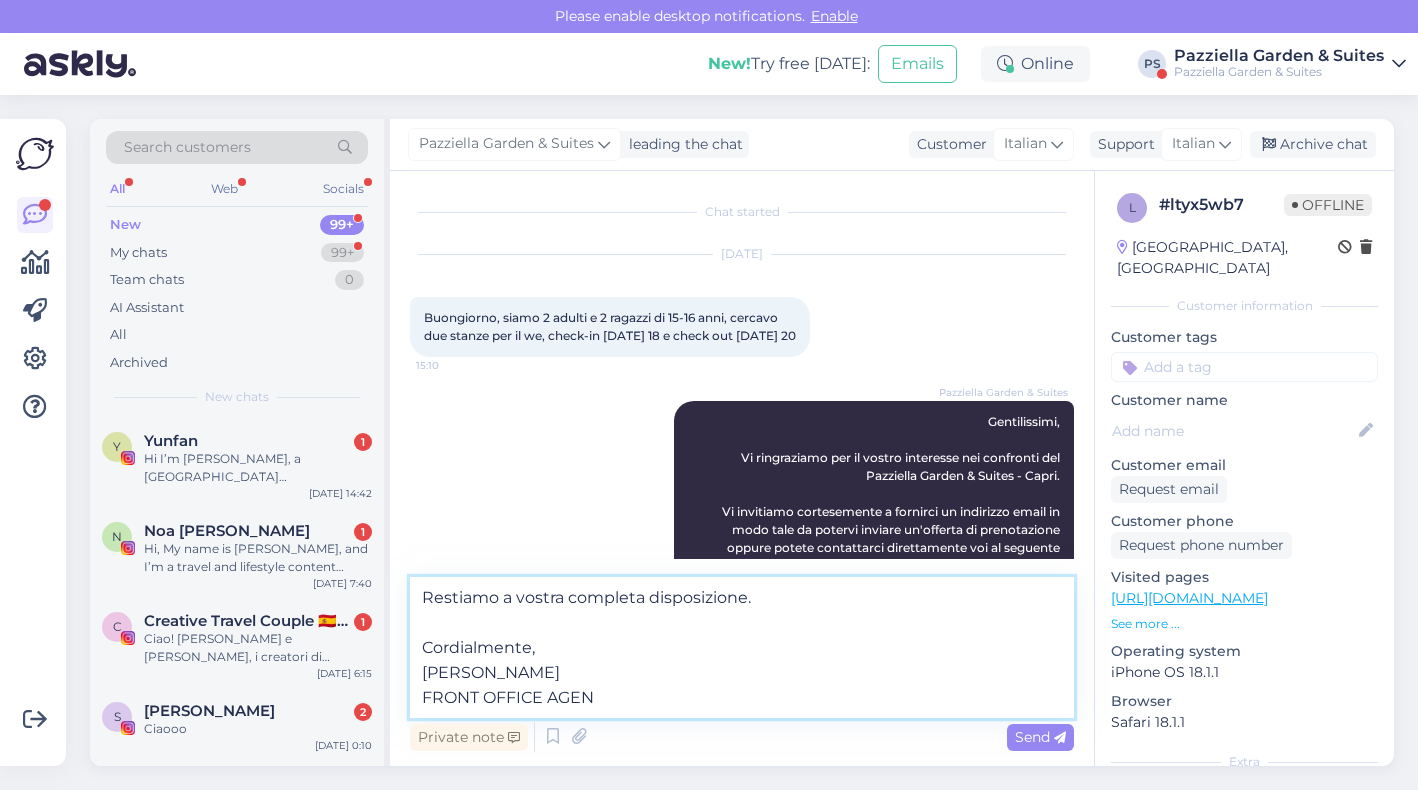 type on "Restiamo a vostra completa disposizione.
Cordialmente,
[PERSON_NAME]
FRONT OFFICE AGENT" 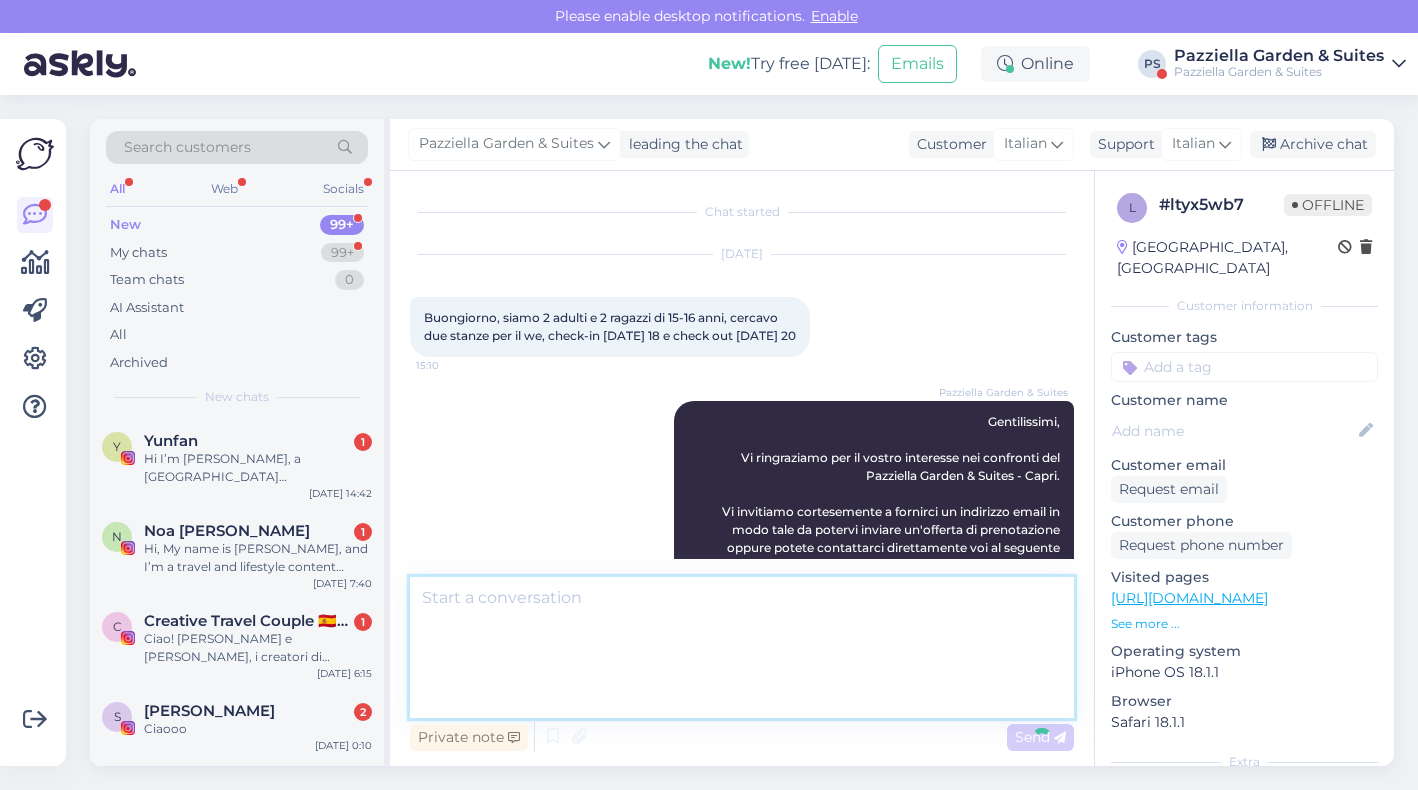 scroll, scrollTop: 127, scrollLeft: 0, axis: vertical 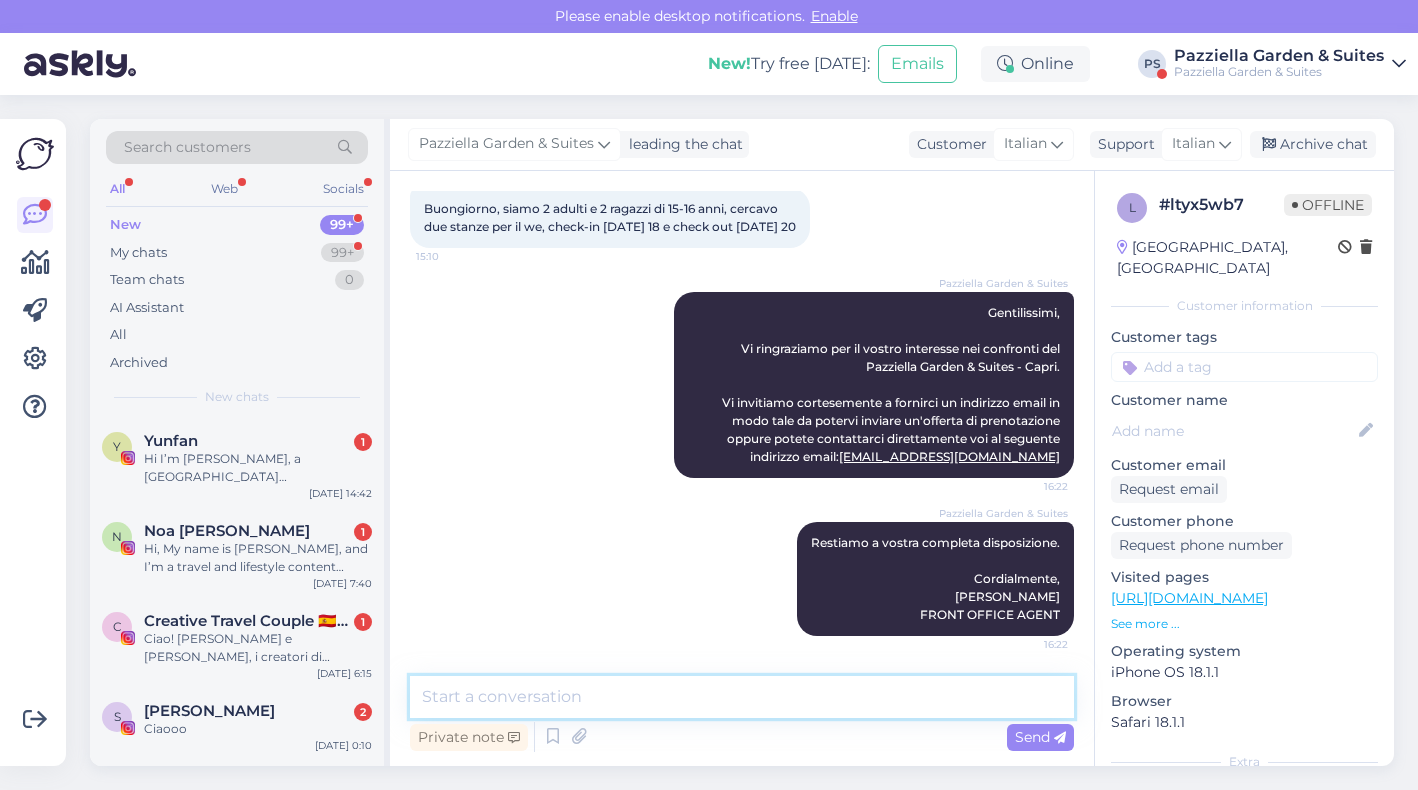 type 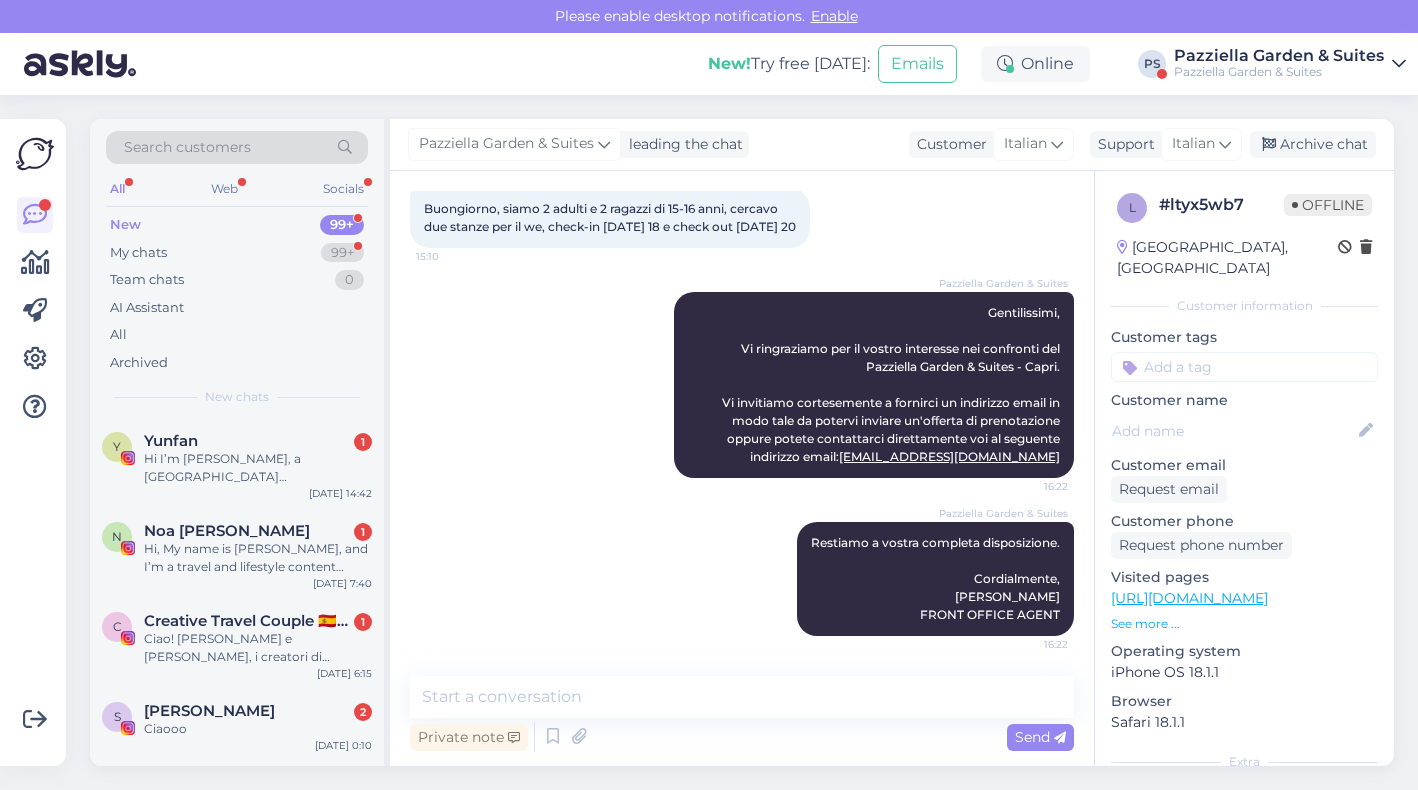 click on "Hi
I’m [PERSON_NAME], a [GEOGRAPHIC_DATA][DEMOGRAPHIC_DATA] content creator focused on luxury travel and elevated lifestyle experiences.
I’ve partnered with 5 star hotels such as Six Senses [GEOGRAPHIC_DATA] and Michelin star dining establishments such as Waku Ghin to help capture the guest experience and highlight their uniqueness to a luxury travel ready audience.
Is there someone I could connect with on your team regarding partnerships or media opportunities?
Happy to share past examples along with analytics.
I’ll be in [GEOGRAPHIC_DATA] from [DATE]-[DATE]" at bounding box center [258, 468] 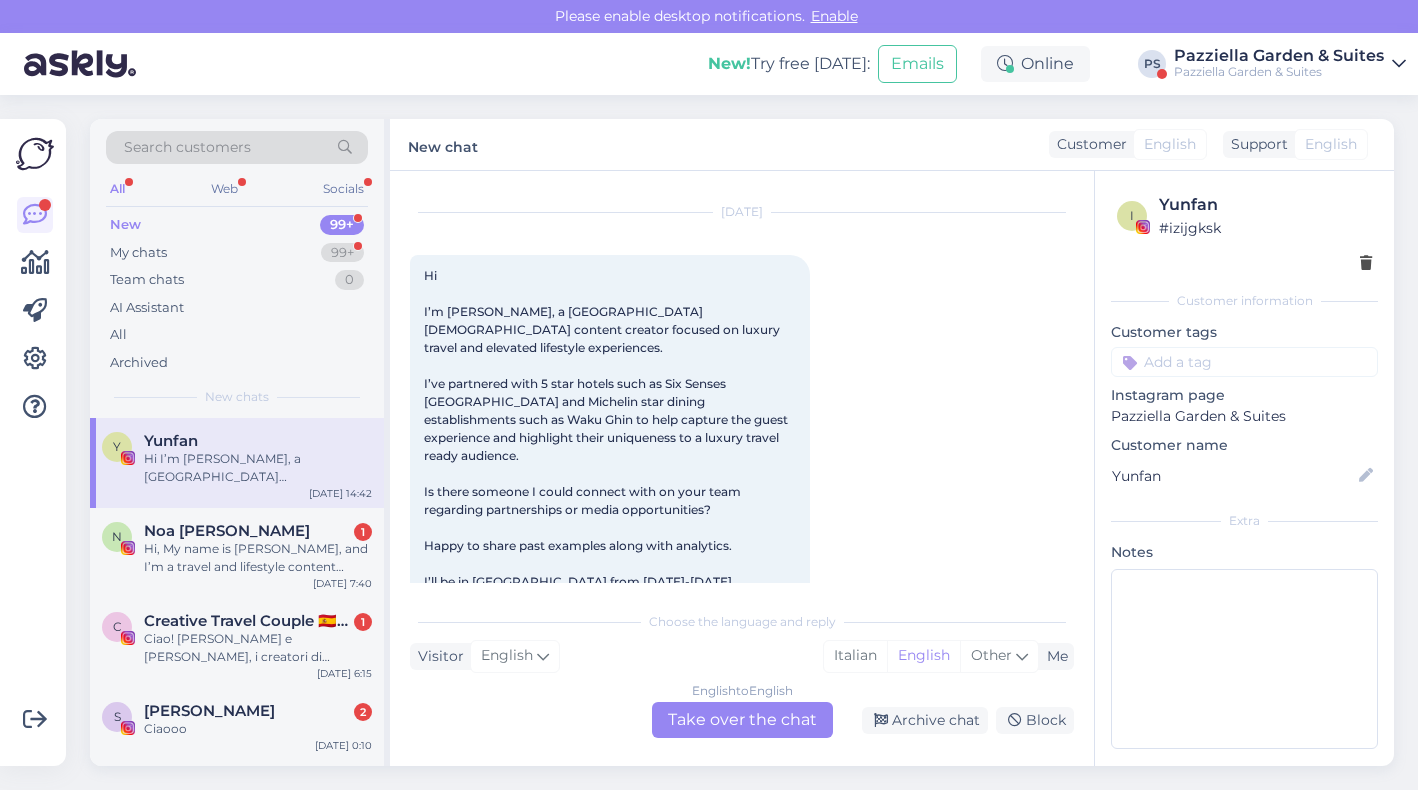 click on "Hi,
My name is [PERSON_NAME], and I’m a travel and lifestyle content creator and social media influencer. I’ve had the pleasure of working with various hotels and resorts around the world, creating engaging visual content and sharing authentic experiences with my audience.
I’d love to explore the possibility of a collaboration with your property.
If you’re open to it, I’d be happy to send over my media kit and portfolio, which includes examples of previous partnerships, audience insights, and engagement statistics.
Looking forward to hearing from you and possibly working together!
Warm regards,
Noa❤️🙏🏻" at bounding box center (258, 558) 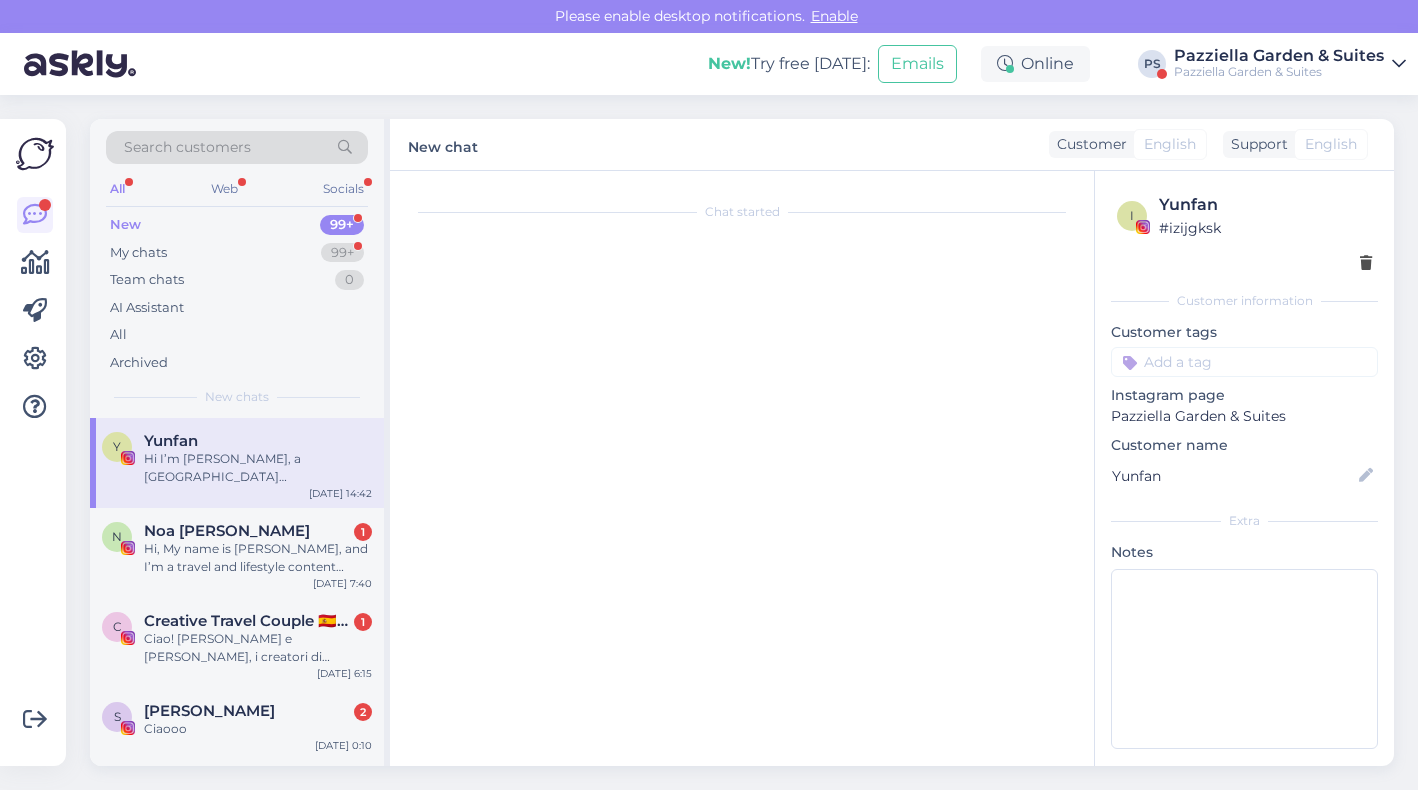 scroll, scrollTop: 42, scrollLeft: 0, axis: vertical 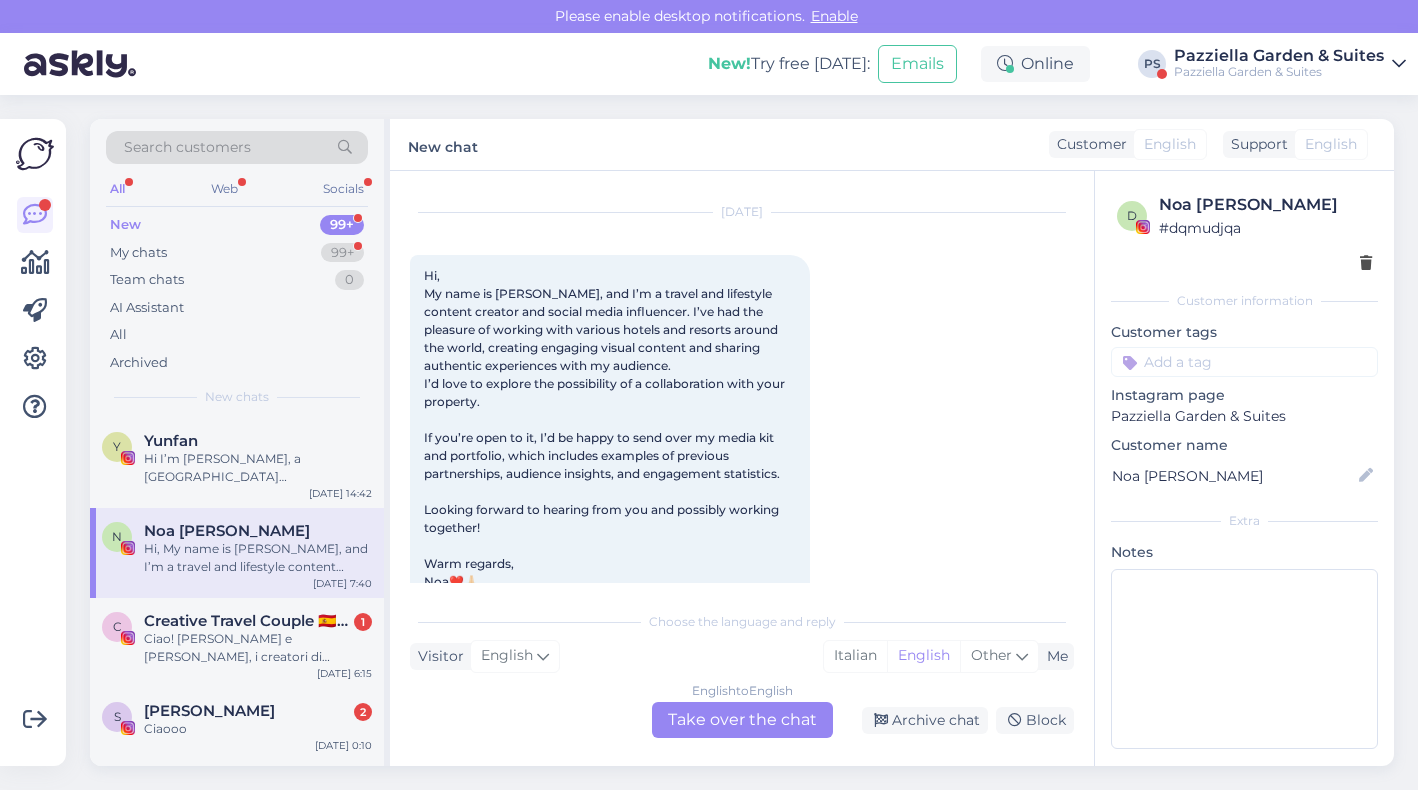 click on "Ciao!
[PERSON_NAME] e [PERSON_NAME], i creatori di contenuti dietro @[PERSON_NAME]  e @antonioxederax su instagram.
Siamo conosciuti per la qualità e la creatività dei nostri contenuti, oltre che per la nostra vasta community.
Attualmente ci troviamo in [GEOGRAPHIC_DATA], ma nei prossimi giorni torneremo in [GEOGRAPHIC_DATA] e ci piacerebbe valutare una possibile collaborazione con voi. ✈️🇮🇹
Oltre ai nostri profili personali, gestiamo anche altre pagine con un’ottima reach organica, dove possiamo dare visibilità ai vostri contenuti, tra cui:
@italyexplores (1’8 million followers)
@italian.passion (550k followers)
@vacationinitalian (640k followers)
@rometravelers (1 million followers)
@[DOMAIN_NAME] (380k followers)
4’5 MILLION FOLLOWERS in totale
Viaggiare è la nostra passione, raccontarlo il nostro lavoro.
Ecco perché ci piacerebbe collaborare con voi e diventare, magari, i vostri content creators e narratori di viaggio ✨
Rimaniamo in attesa di una vostra risposta.
Grazie di cuore e a presto! 💌" at bounding box center [258, 648] 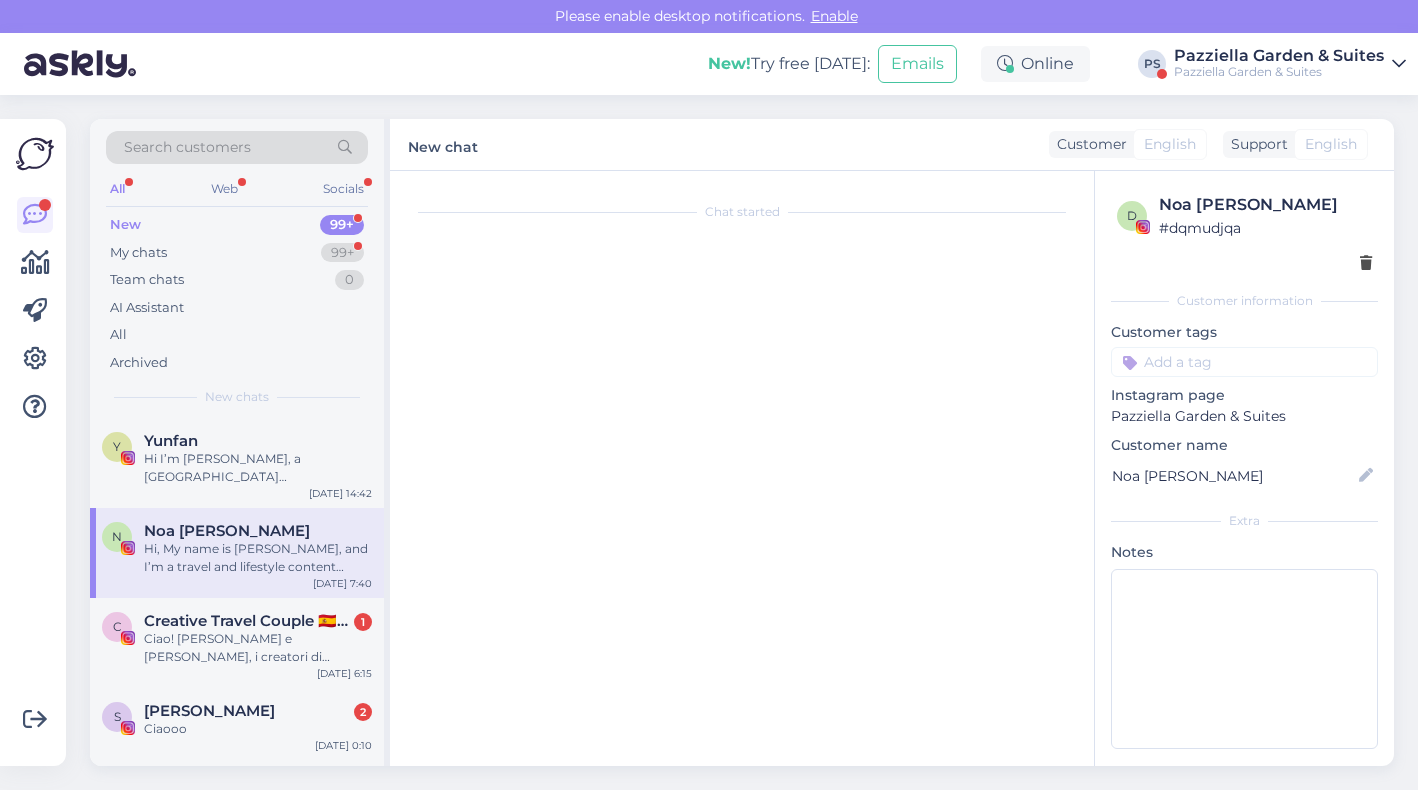 scroll, scrollTop: 42, scrollLeft: 0, axis: vertical 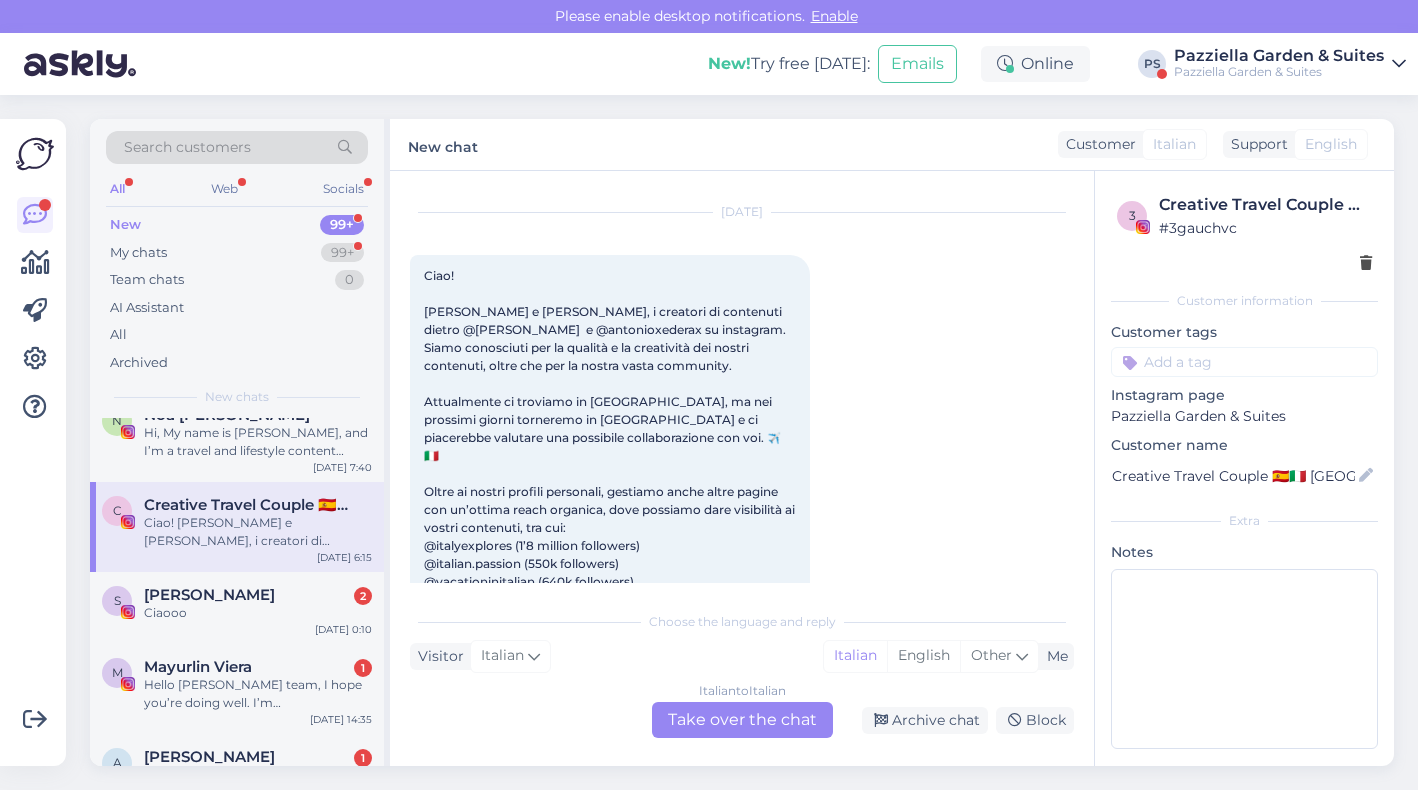 click on "S [PERSON_NAME] 2 Ciaooo [DATE] 0:10" at bounding box center [237, 608] 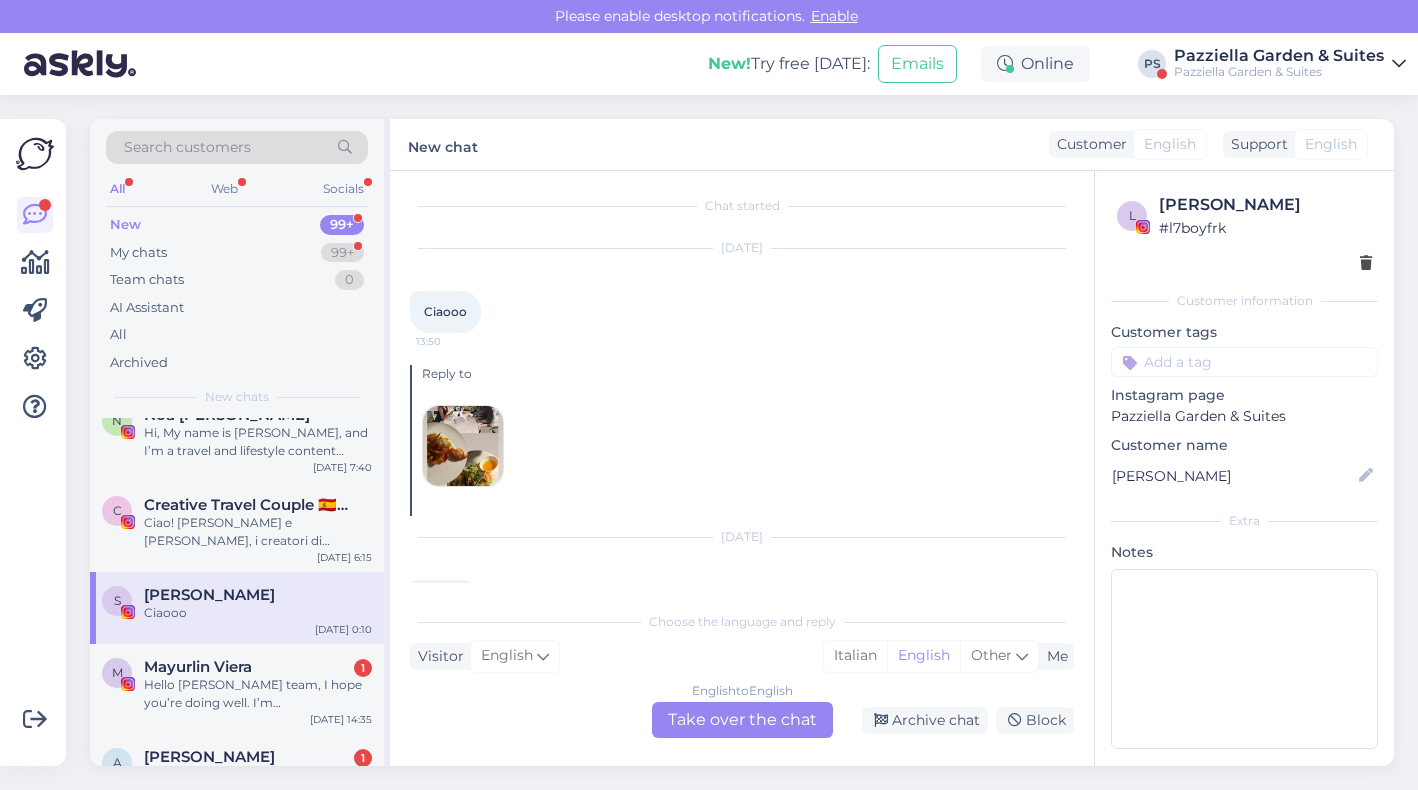 scroll, scrollTop: 0, scrollLeft: 0, axis: both 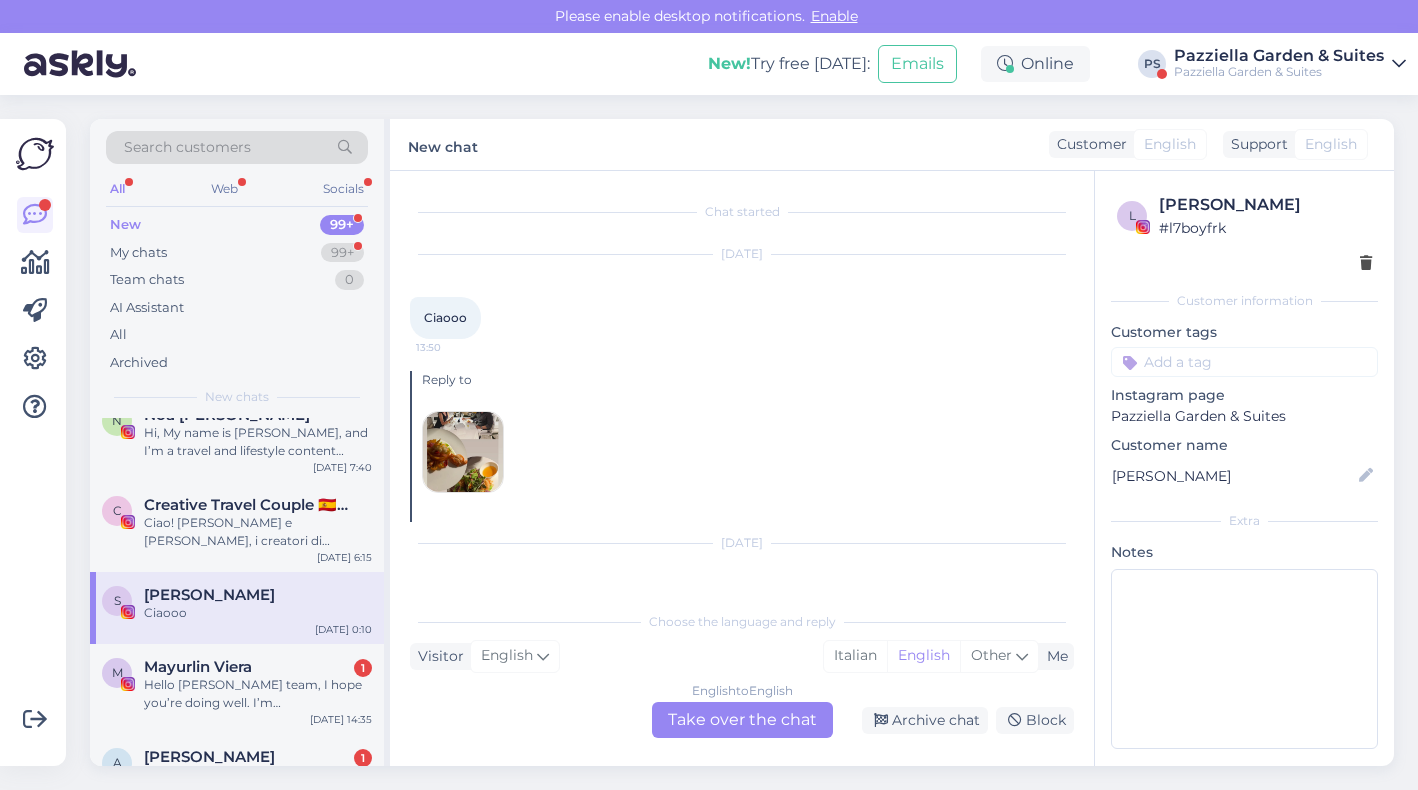 click at bounding box center [463, 452] 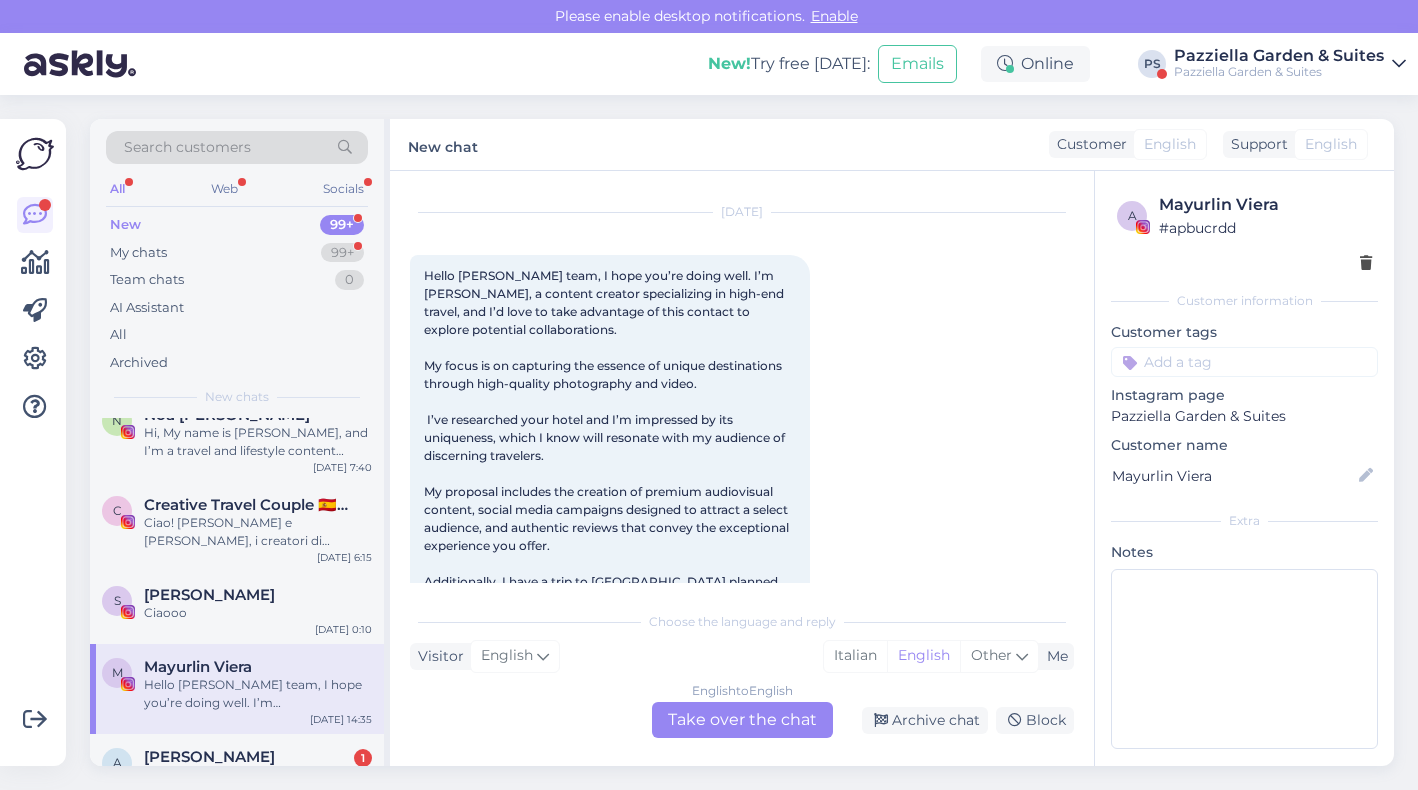 scroll, scrollTop: 150, scrollLeft: 0, axis: vertical 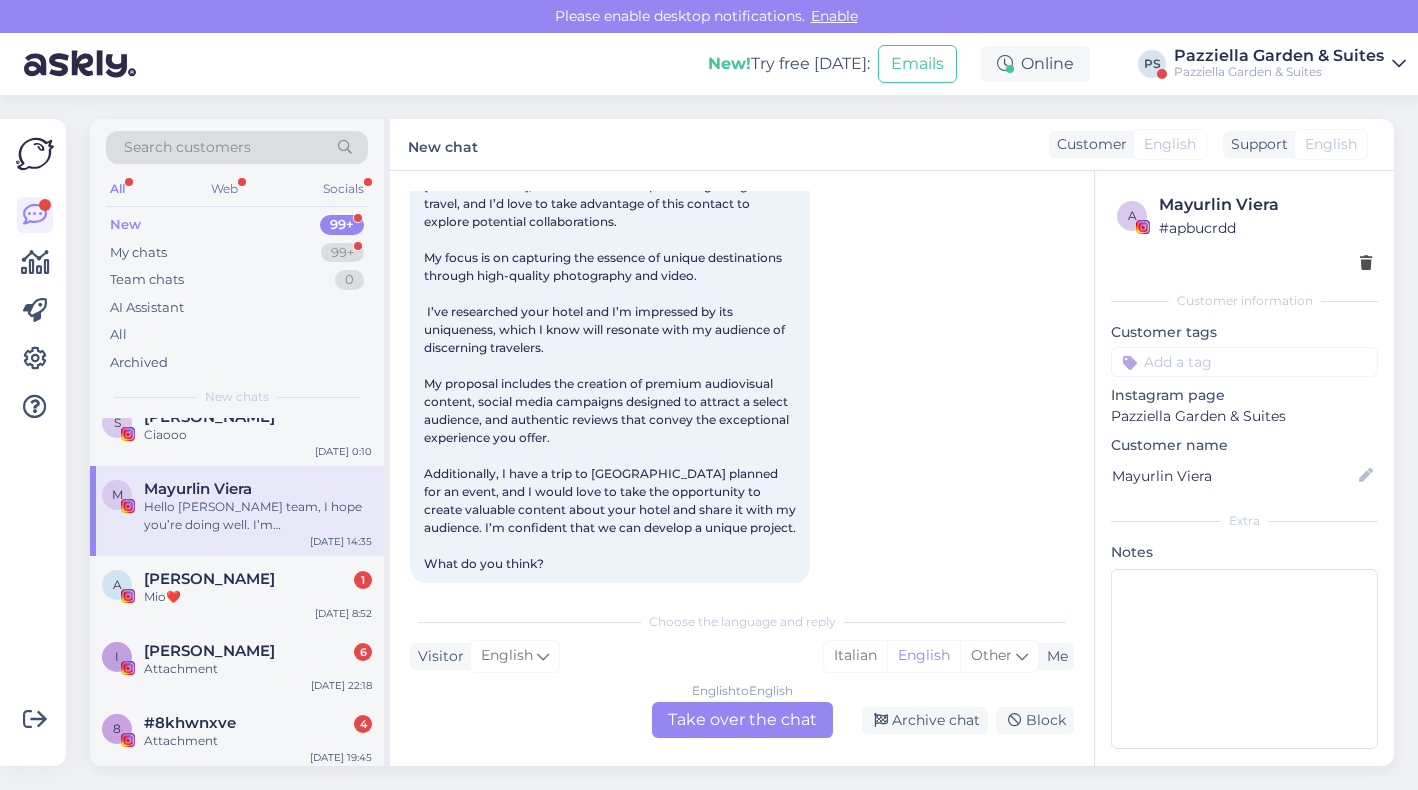 click on "Mio❤️" at bounding box center (258, 597) 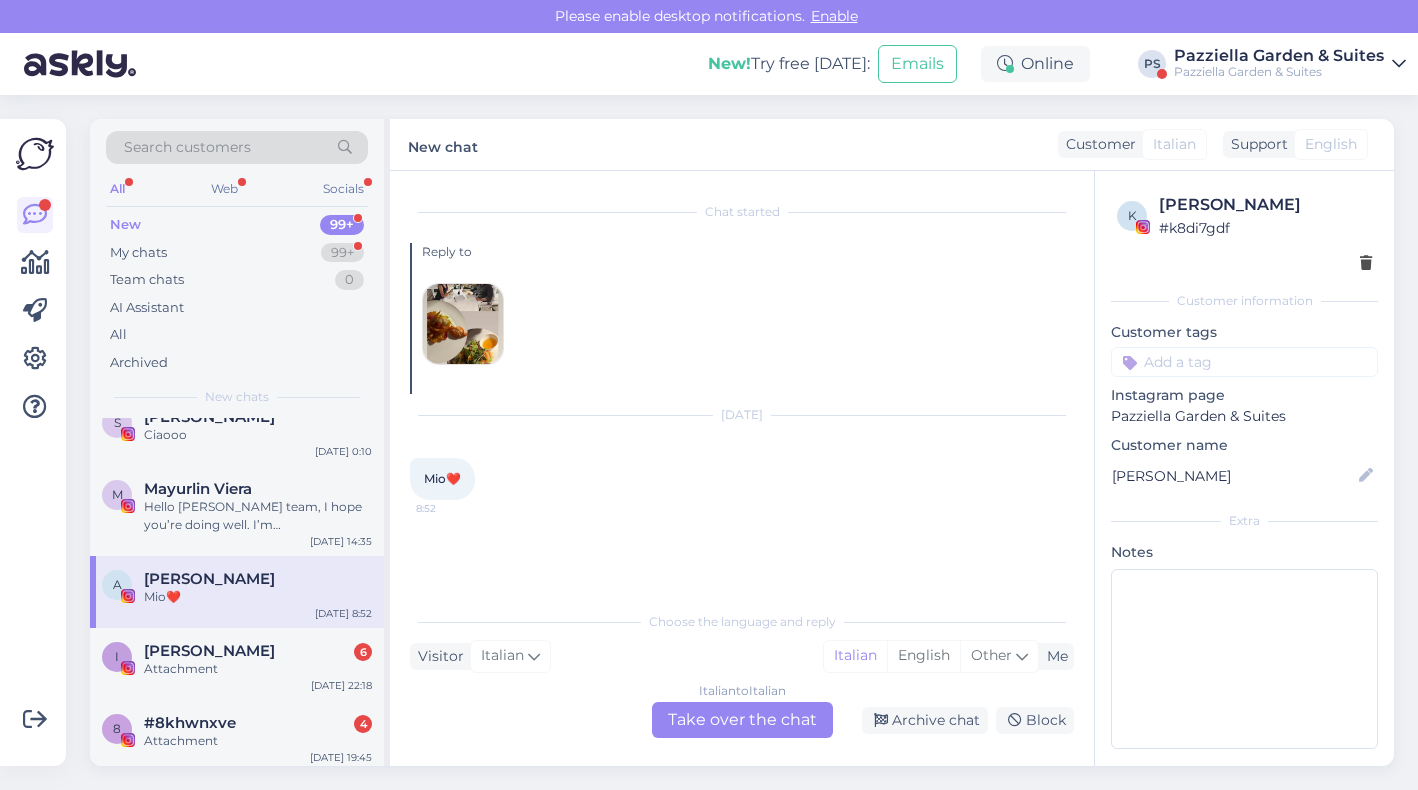 click at bounding box center (463, 324) 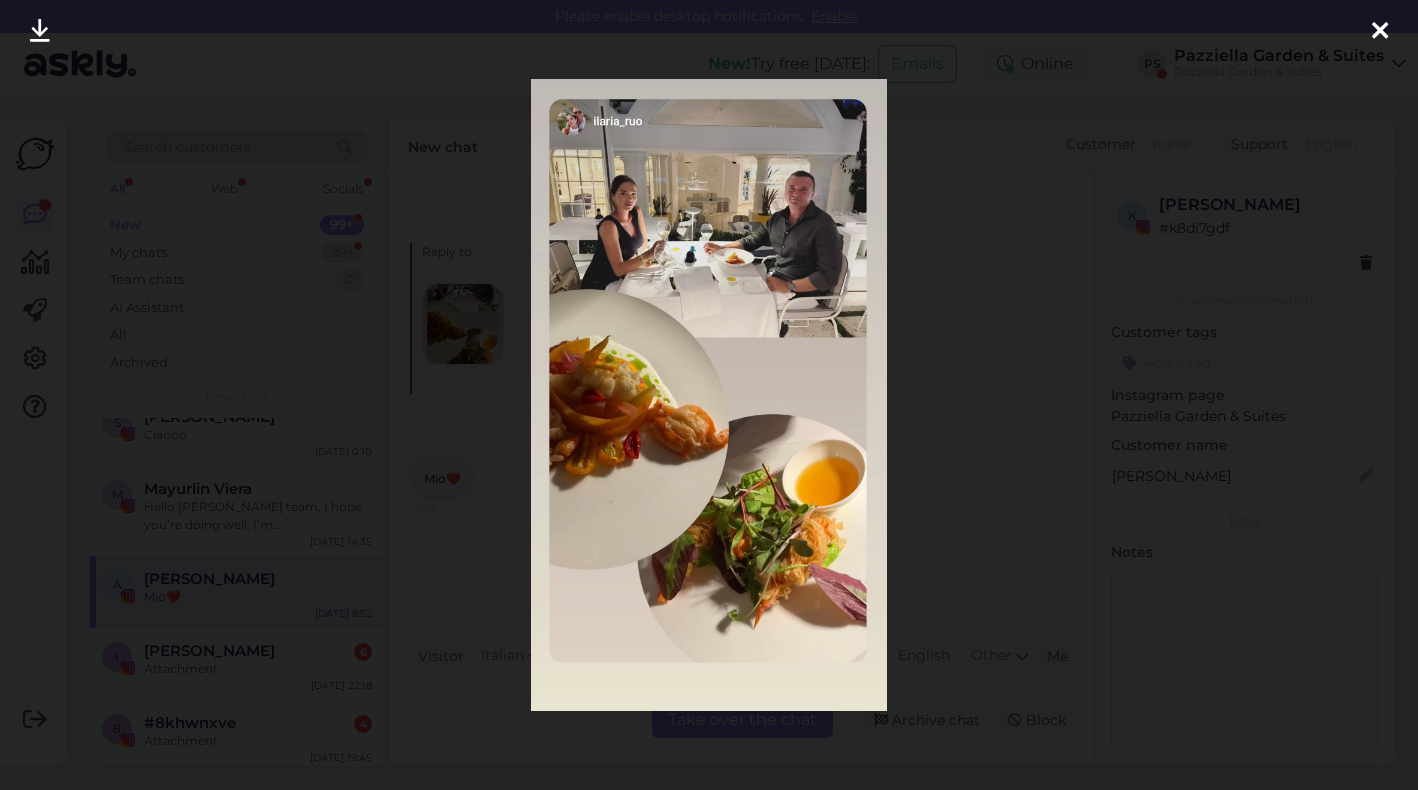 click at bounding box center [1380, 31] 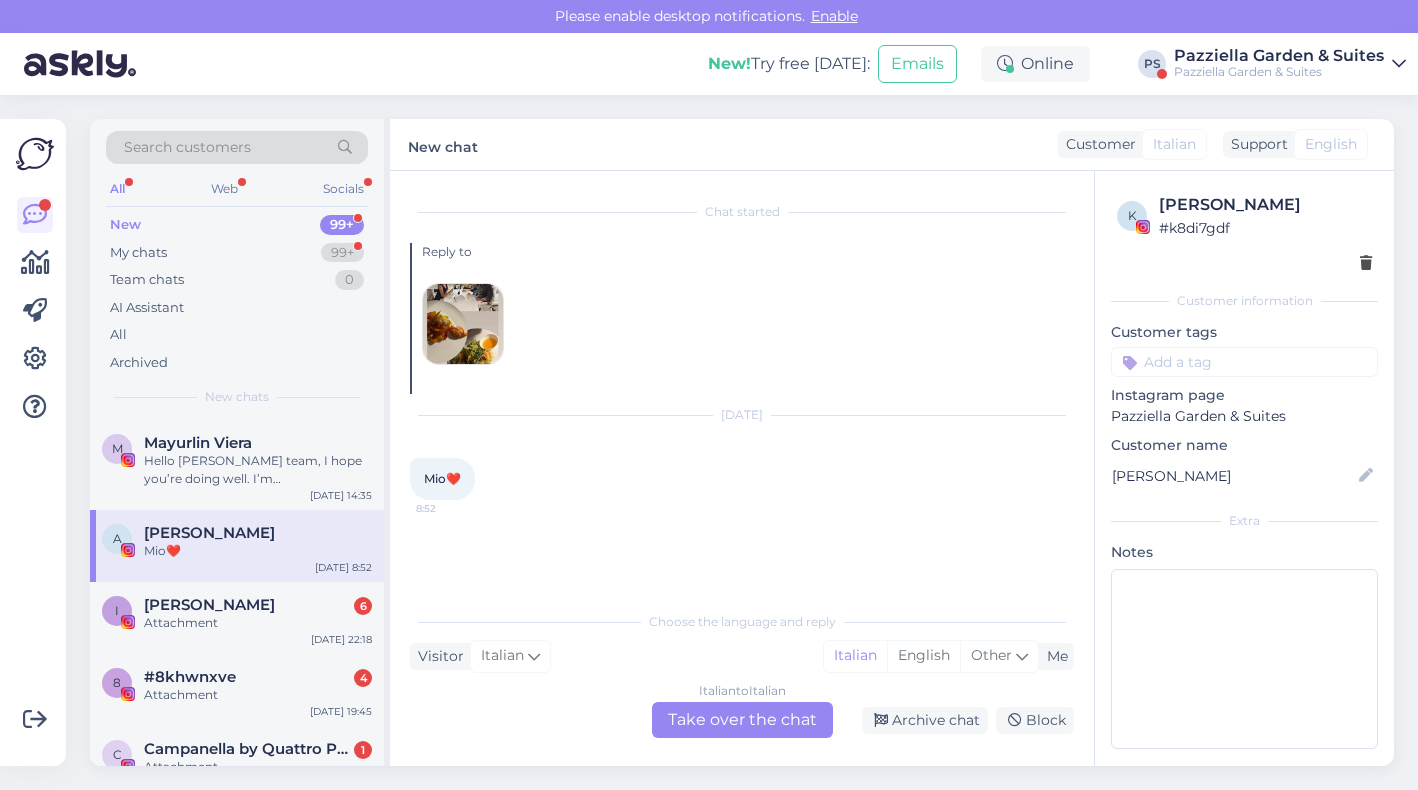 scroll, scrollTop: 342, scrollLeft: 0, axis: vertical 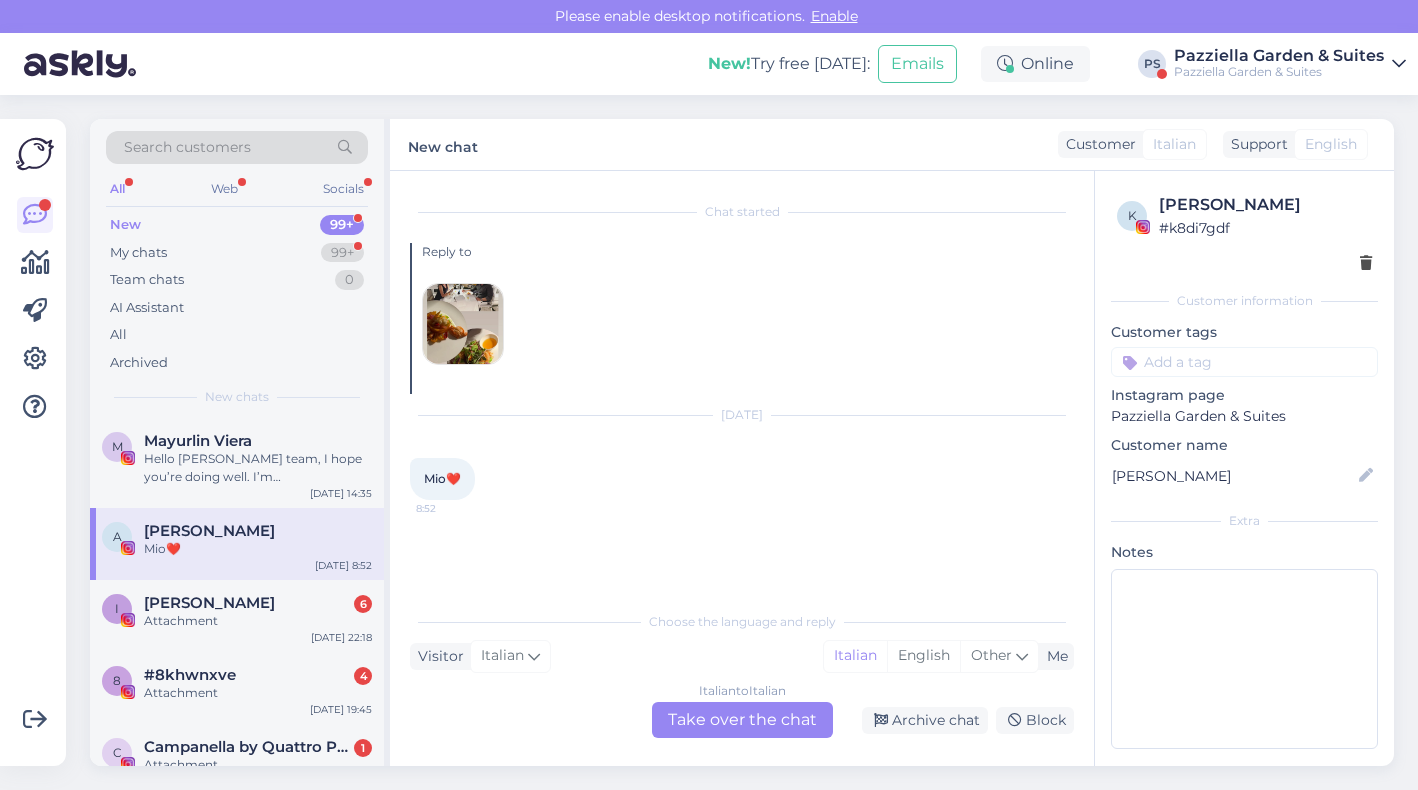 click on "[PERSON_NAME]" at bounding box center [209, 603] 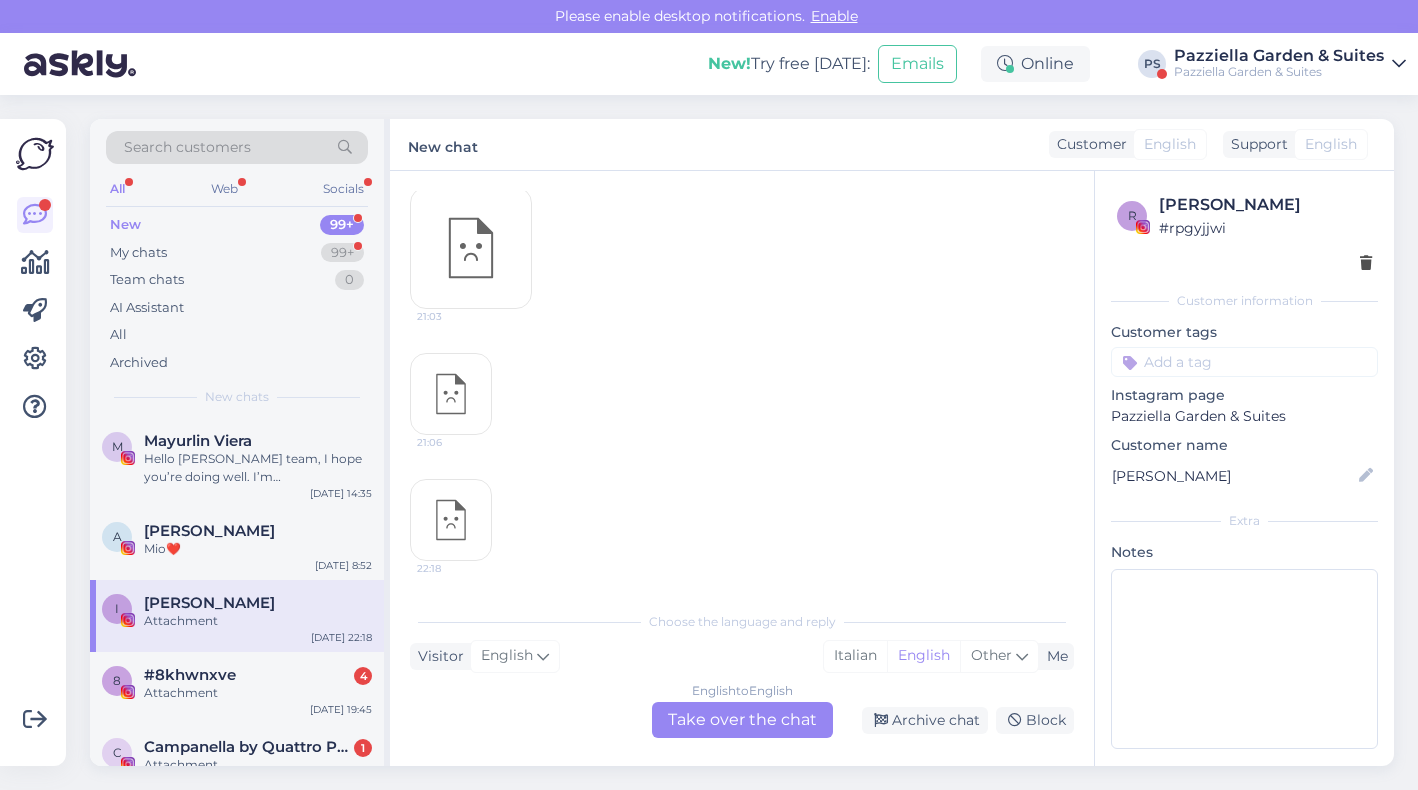 click on "#8khwnxve" at bounding box center [190, 675] 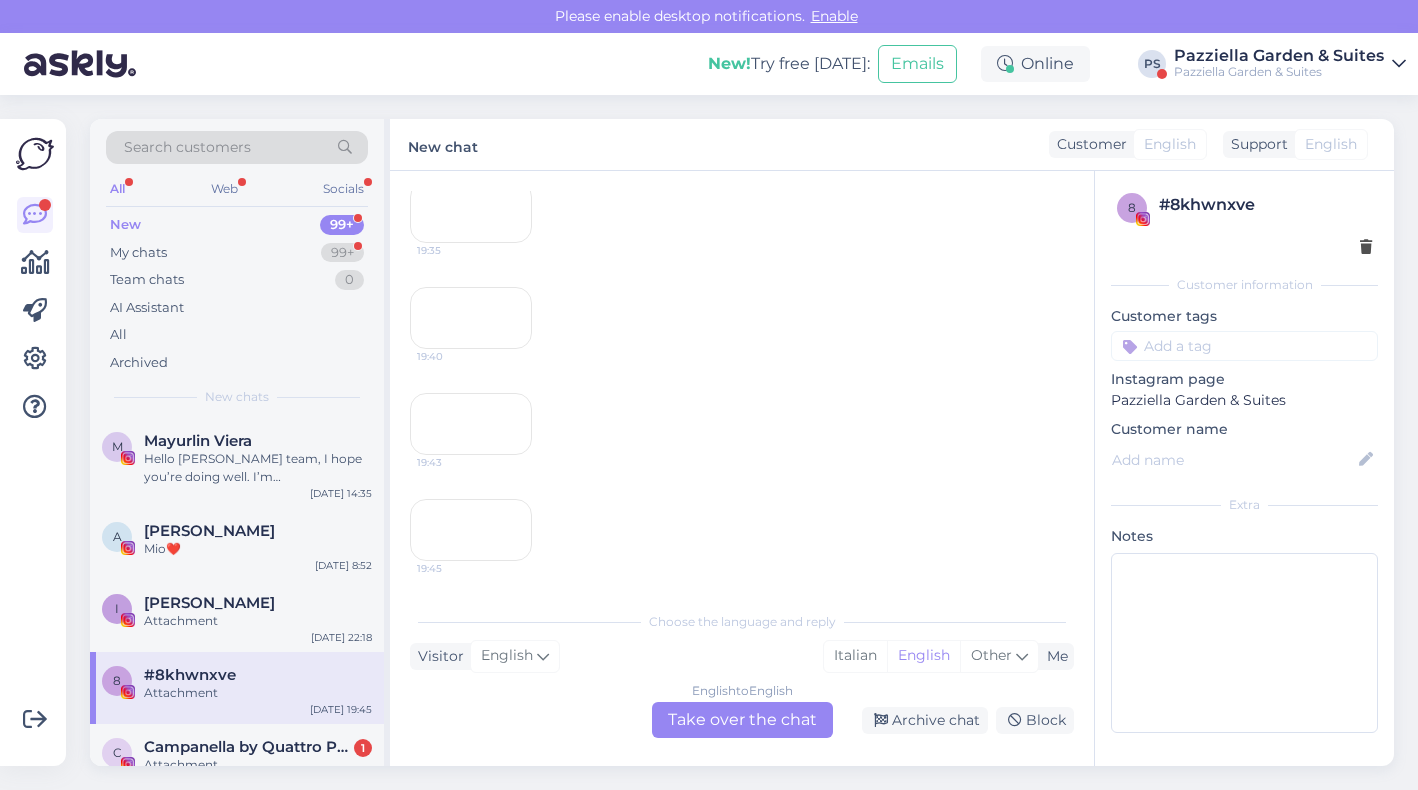 scroll, scrollTop: 532, scrollLeft: 0, axis: vertical 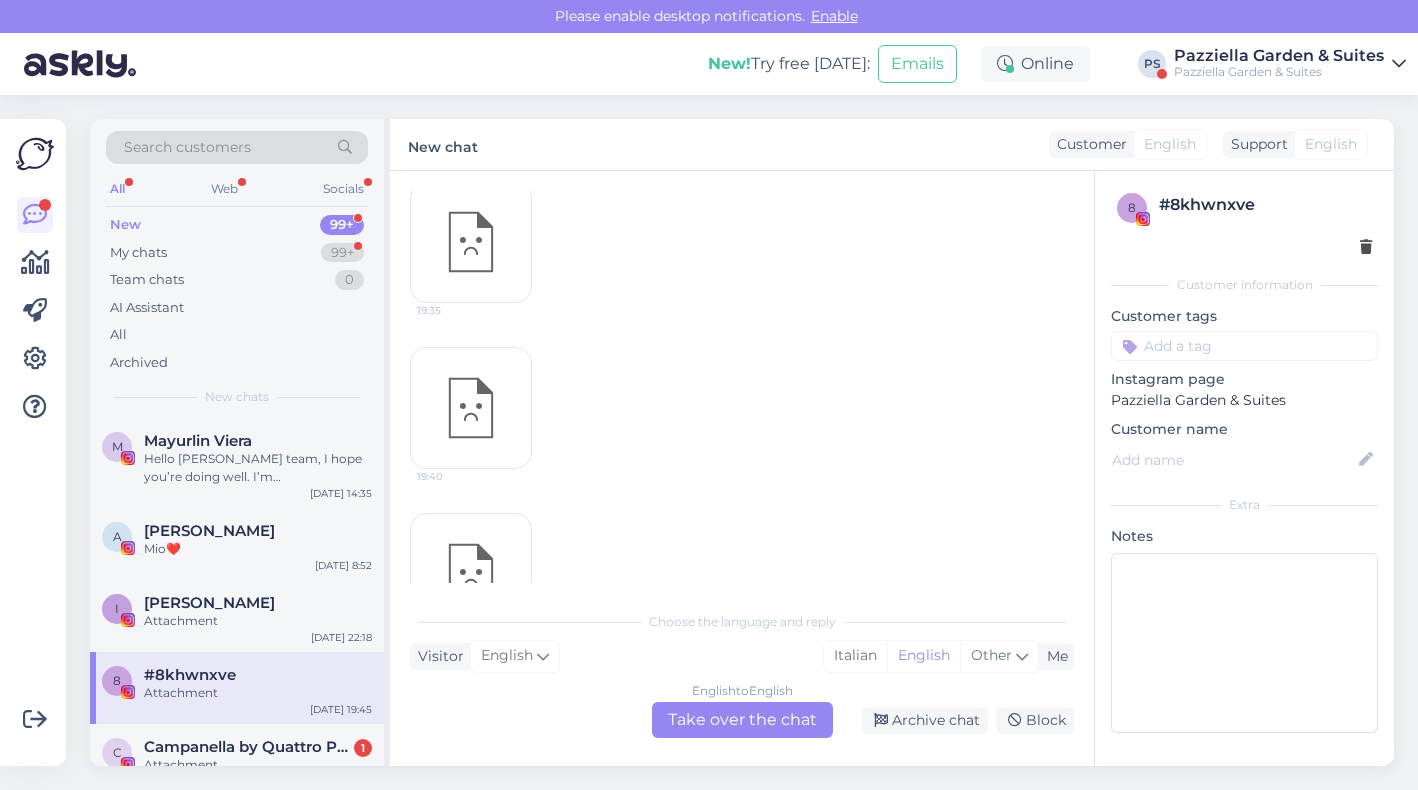 click on "Attachment" at bounding box center (258, 765) 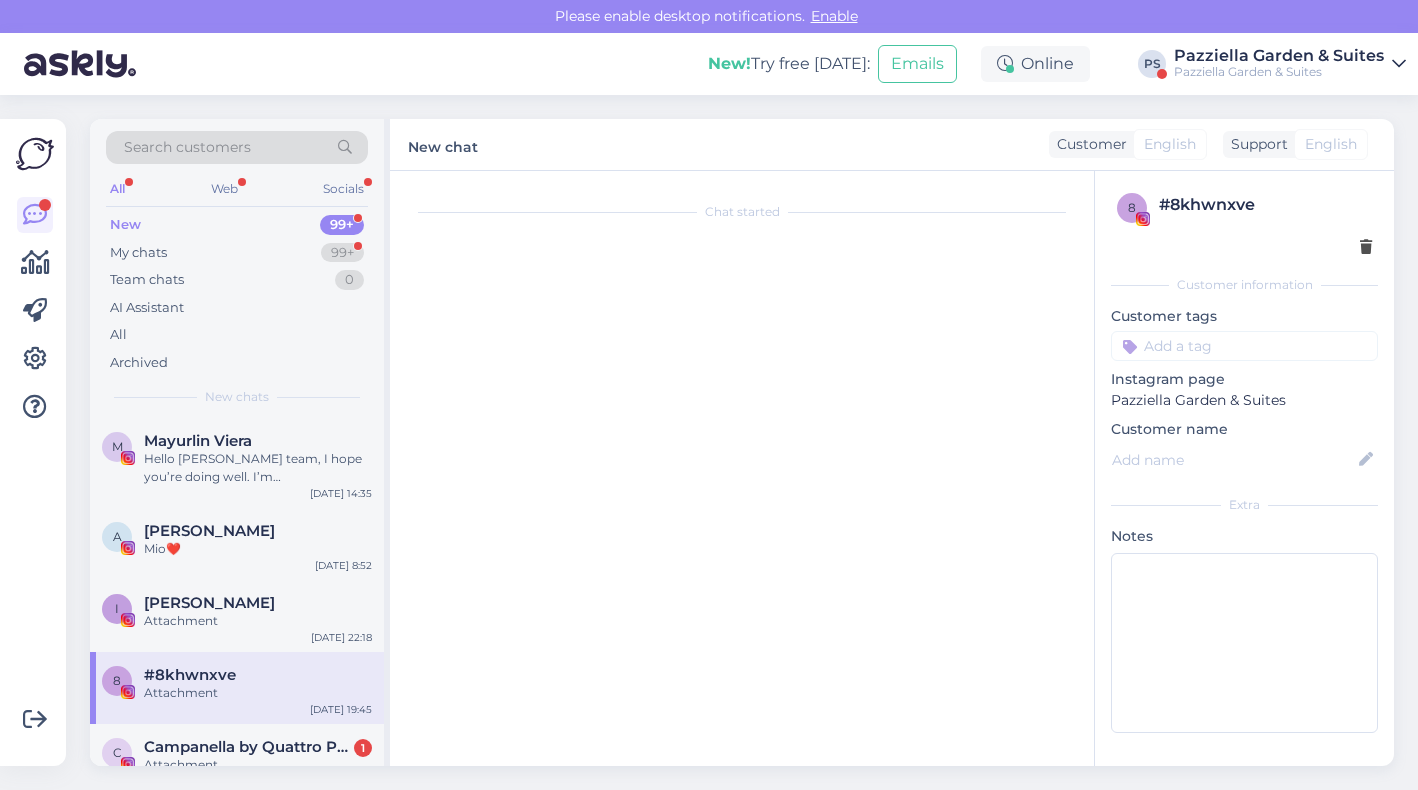 scroll, scrollTop: 796, scrollLeft: 0, axis: vertical 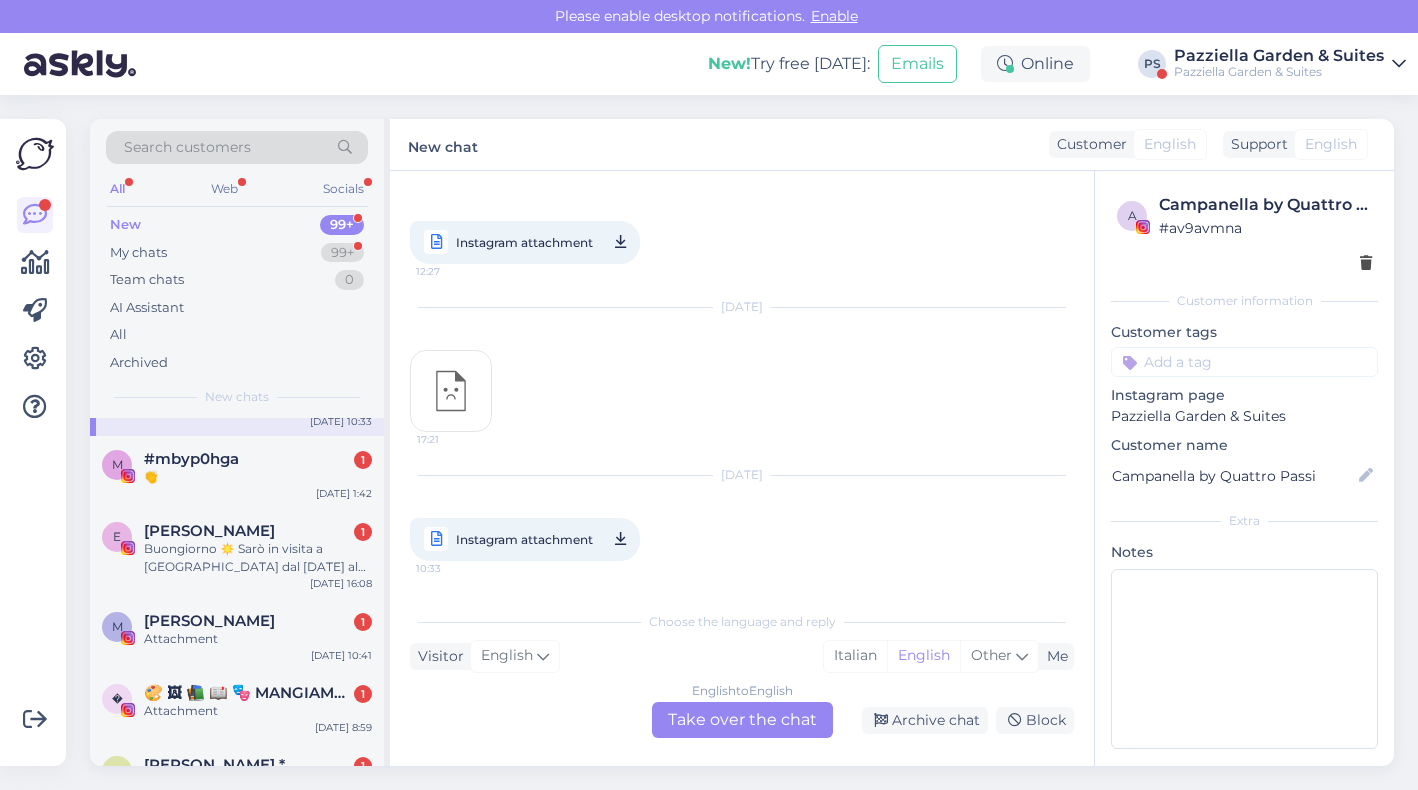 click on "Buongiorno ☀️
Sarò in visita a [GEOGRAPHIC_DATA] dal [DATE] al [DATE], [PERSON_NAME] interessati a una collaborazione?
Grazie,
Ele" at bounding box center (258, 558) 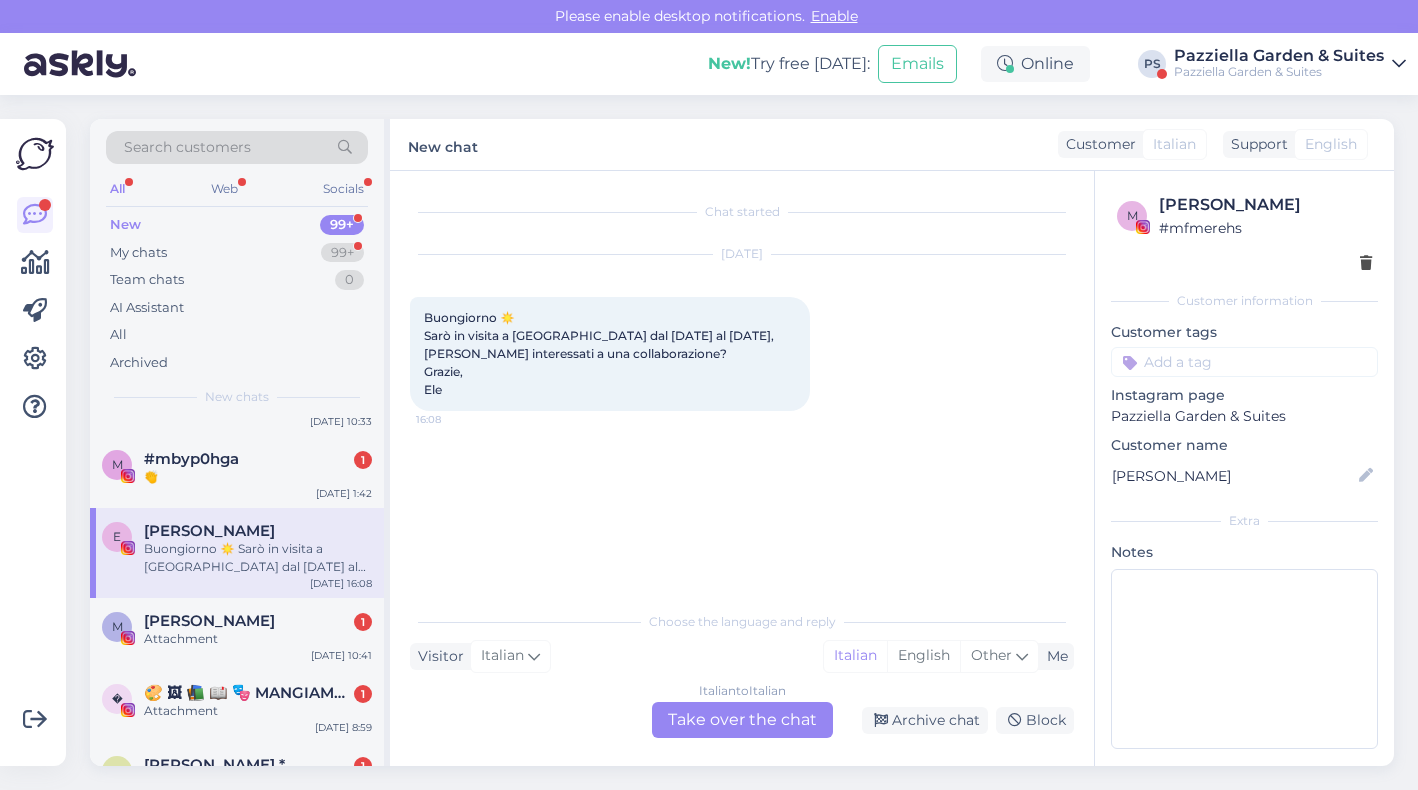click on "m #mbyp0hga 1 👏 [DATE] 1:42" at bounding box center [237, 472] 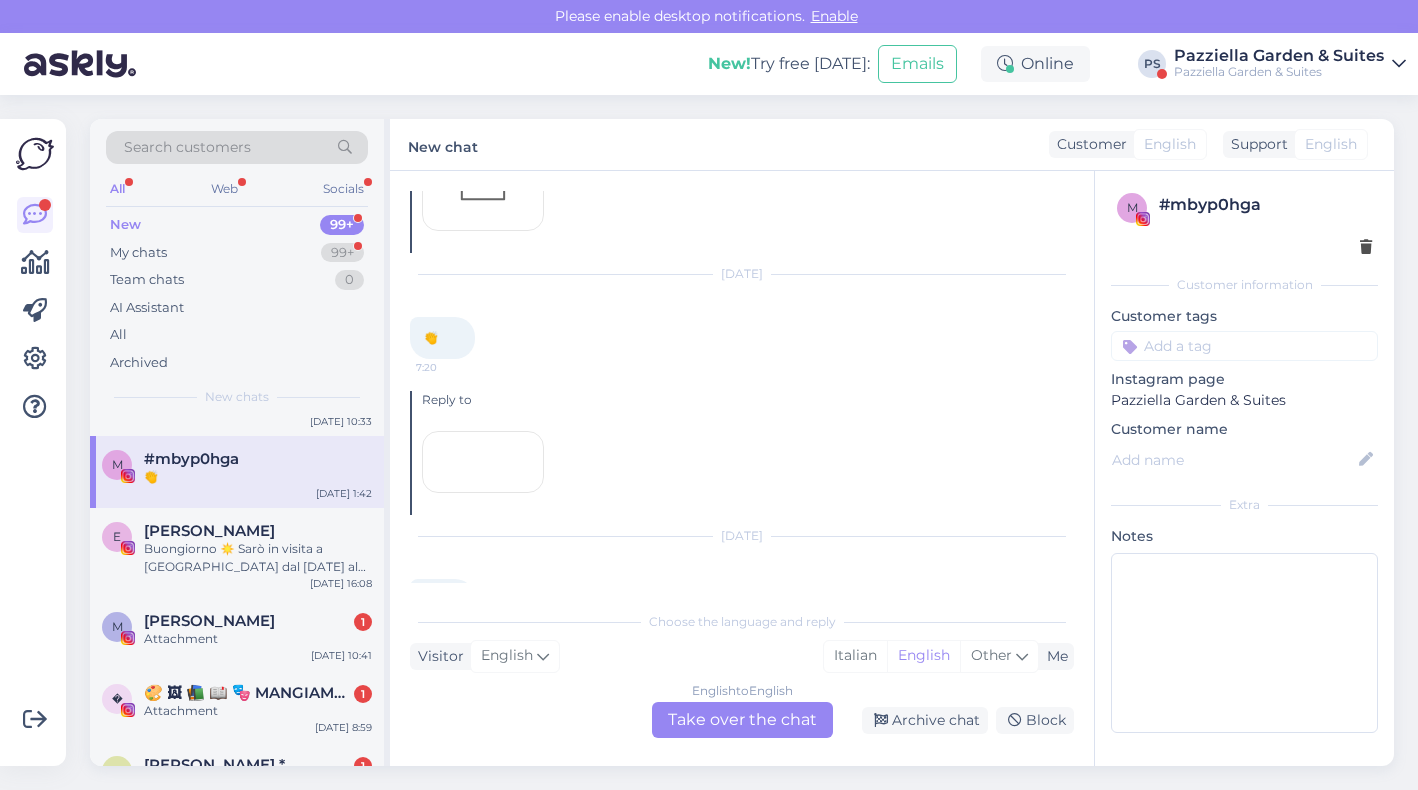 click on "[PERSON_NAME]" at bounding box center (209, 621) 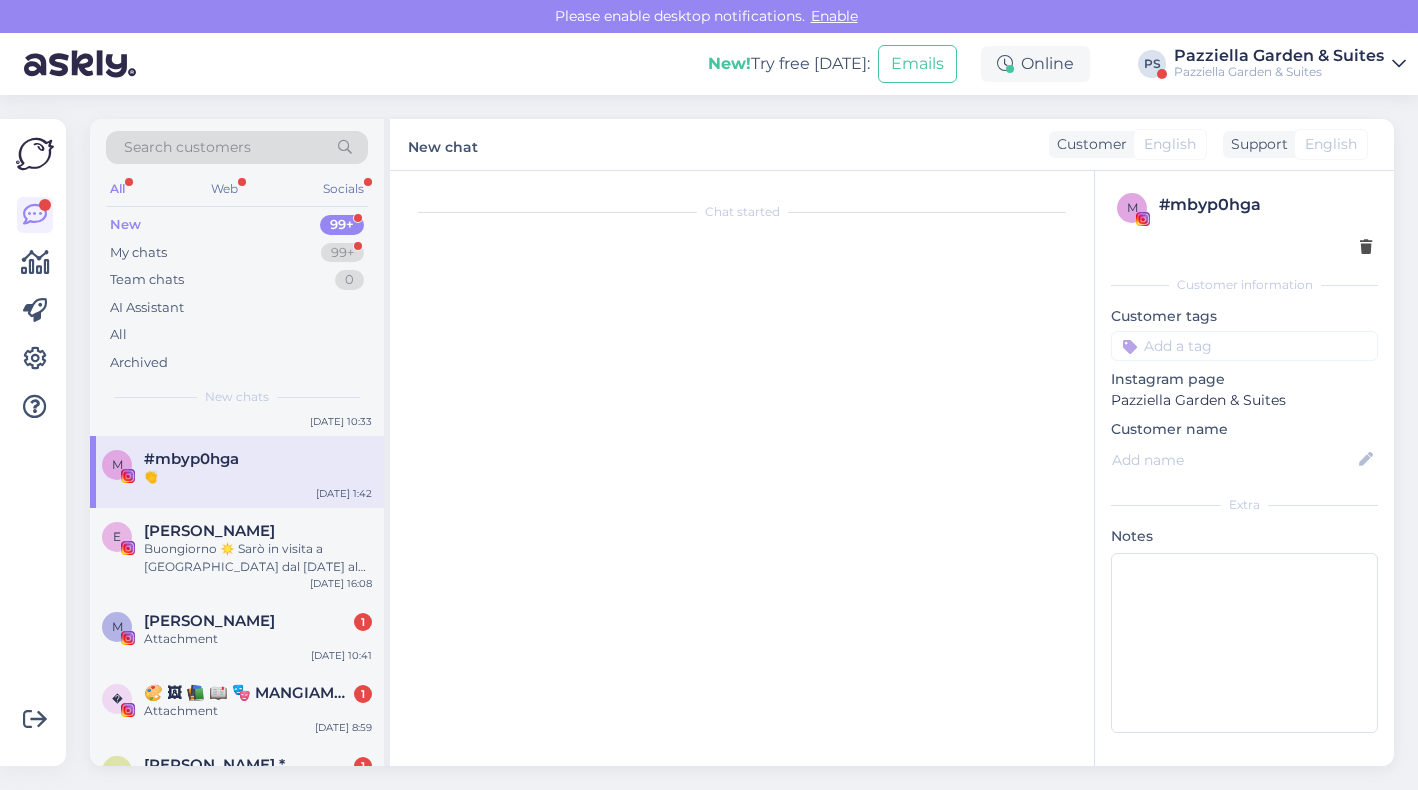 scroll, scrollTop: 0, scrollLeft: 0, axis: both 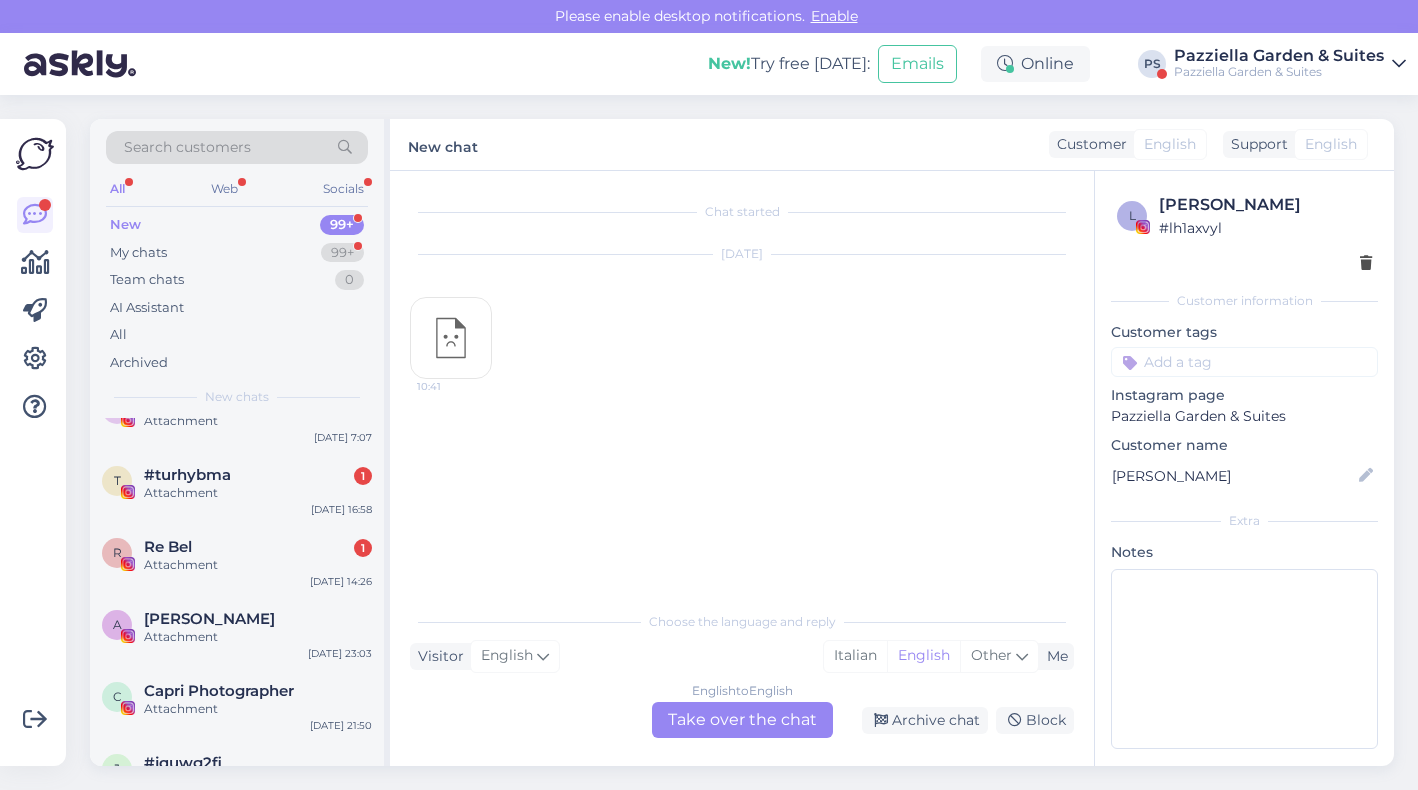 click on "Attachment" at bounding box center [258, 565] 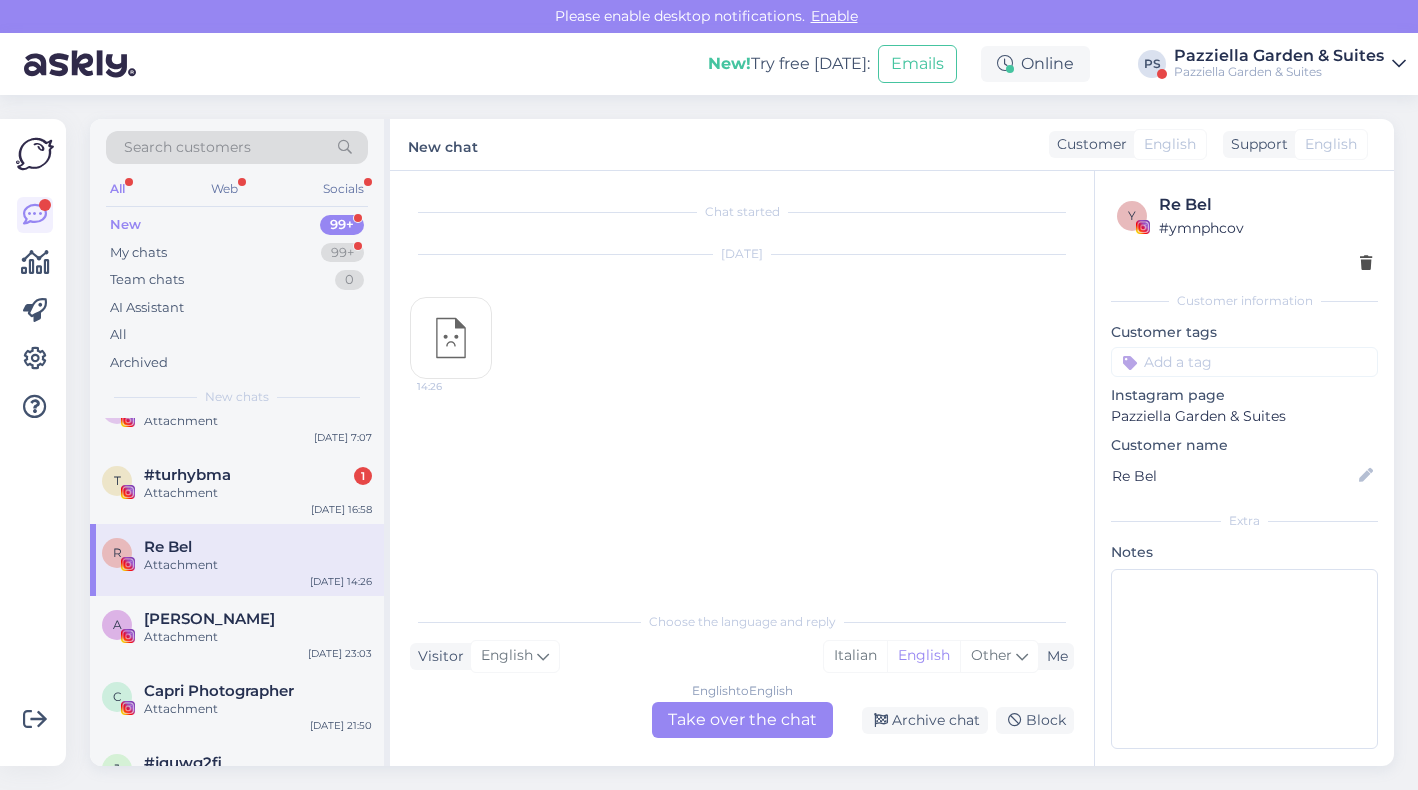 click on "t #turhybma 1 Attachment [DATE] 16:58" at bounding box center [237, 488] 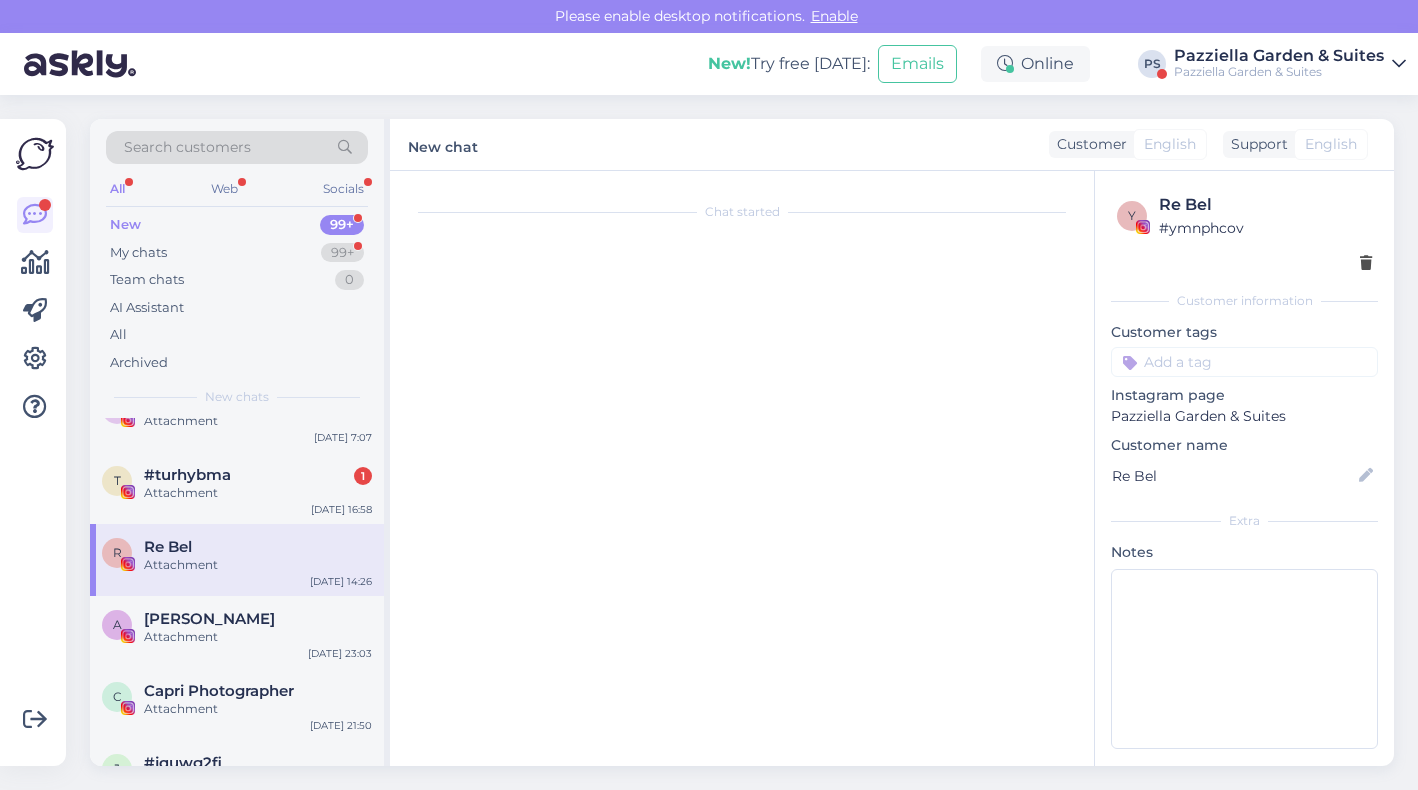 scroll, scrollTop: 114, scrollLeft: 0, axis: vertical 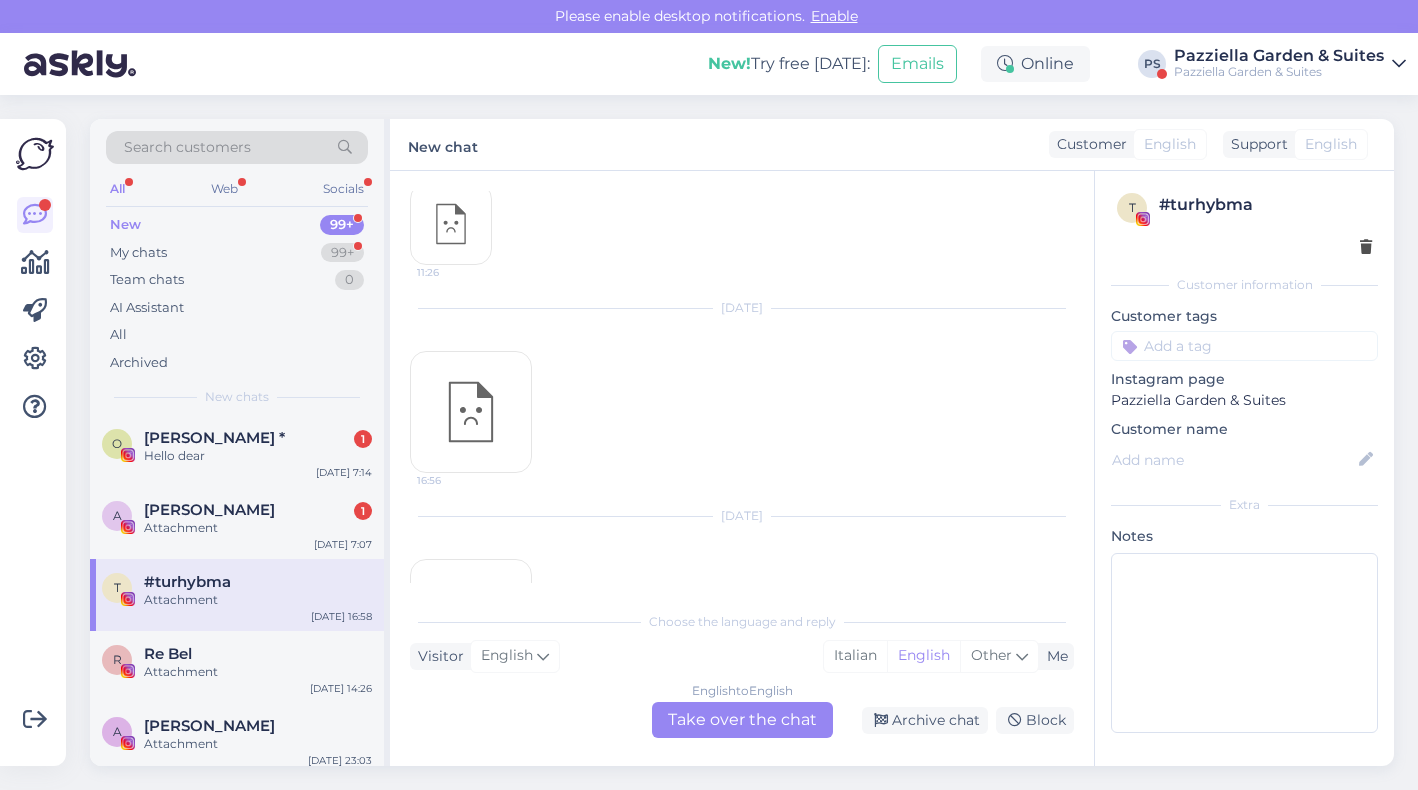 click on "Hello dear" at bounding box center (258, 456) 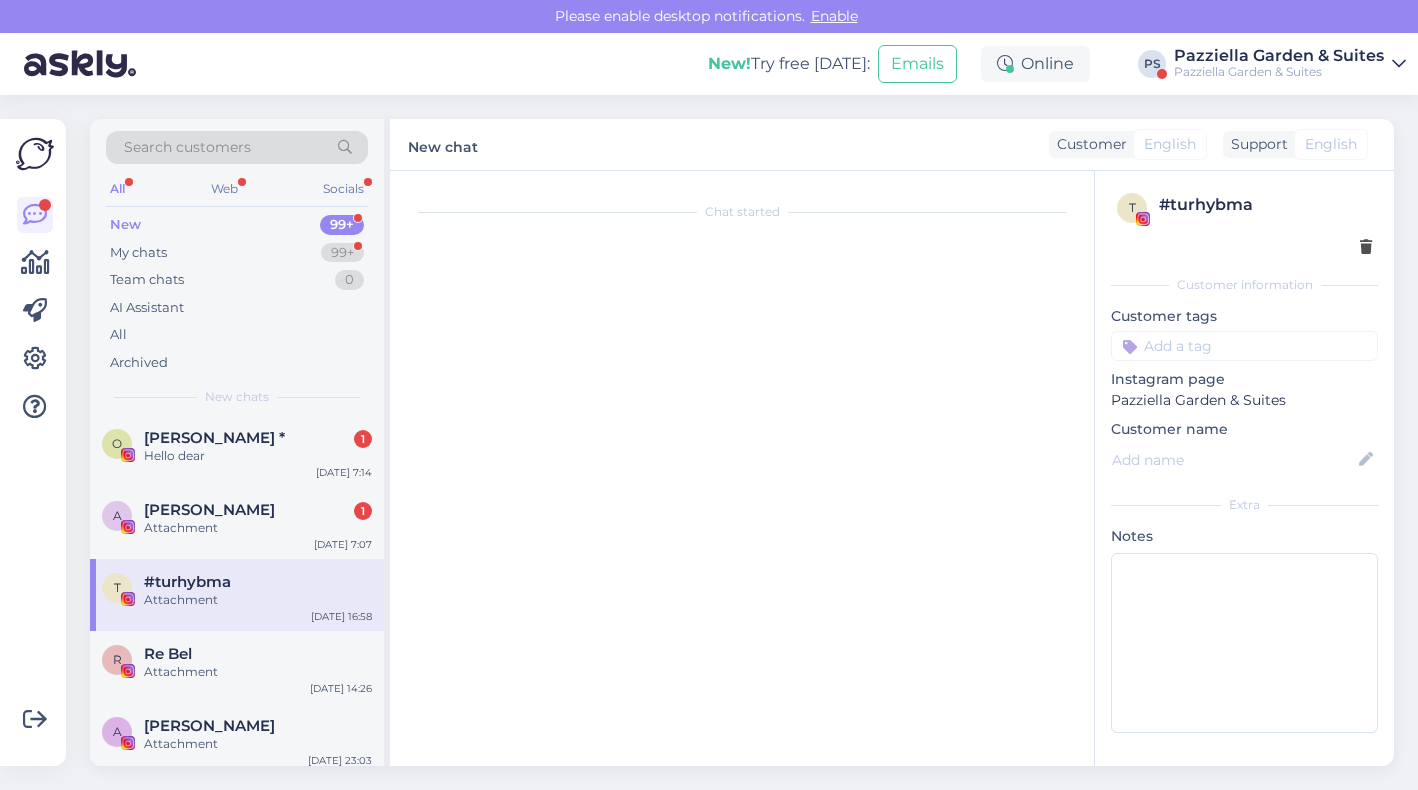 scroll, scrollTop: 0, scrollLeft: 0, axis: both 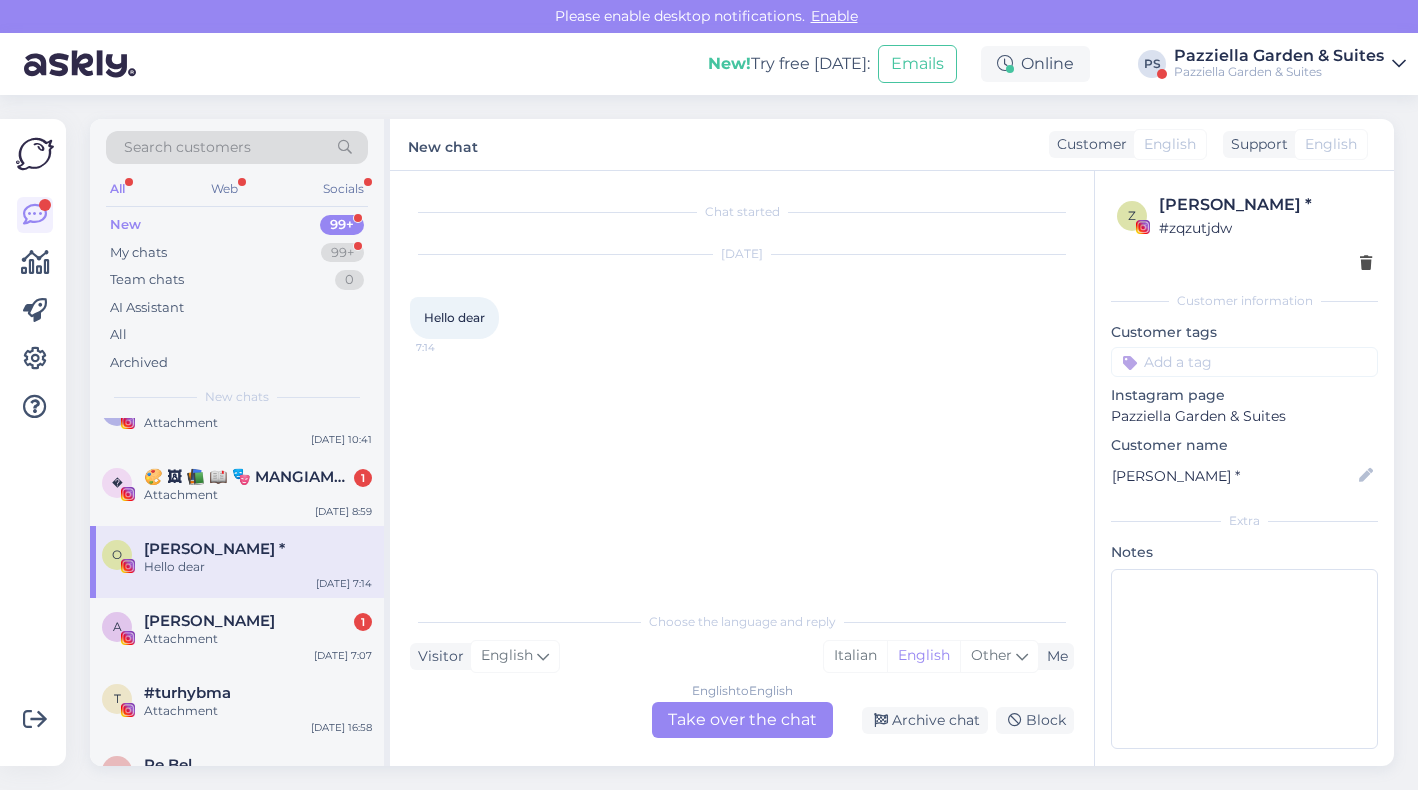 click on "� 🎨 🖼 📚 📖 🎭 MANGIAMED ✒️🗞 📰 🍴🍽🍷🍇 1 Attachment [DATE] 8:59" at bounding box center [237, 490] 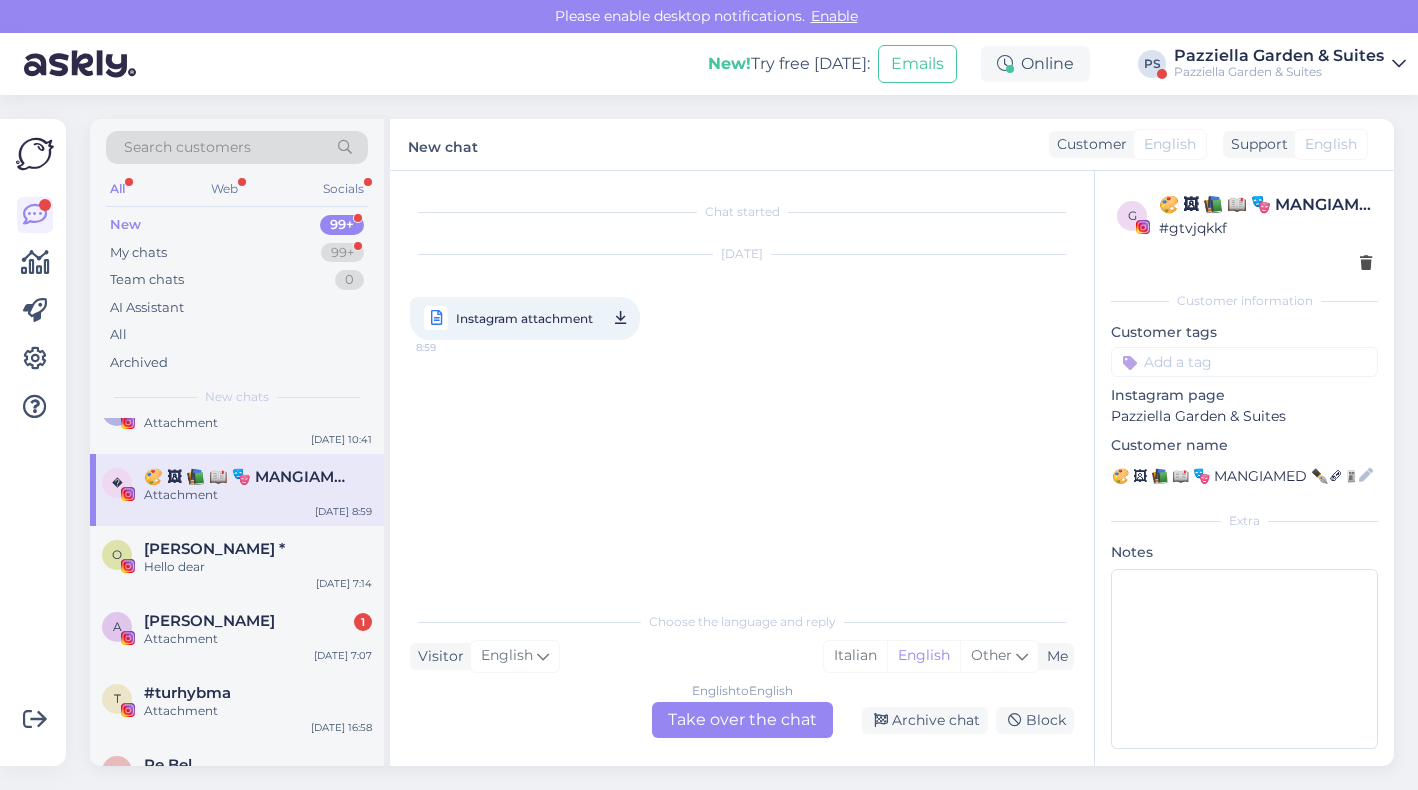 click on "Hello dear" at bounding box center [258, 567] 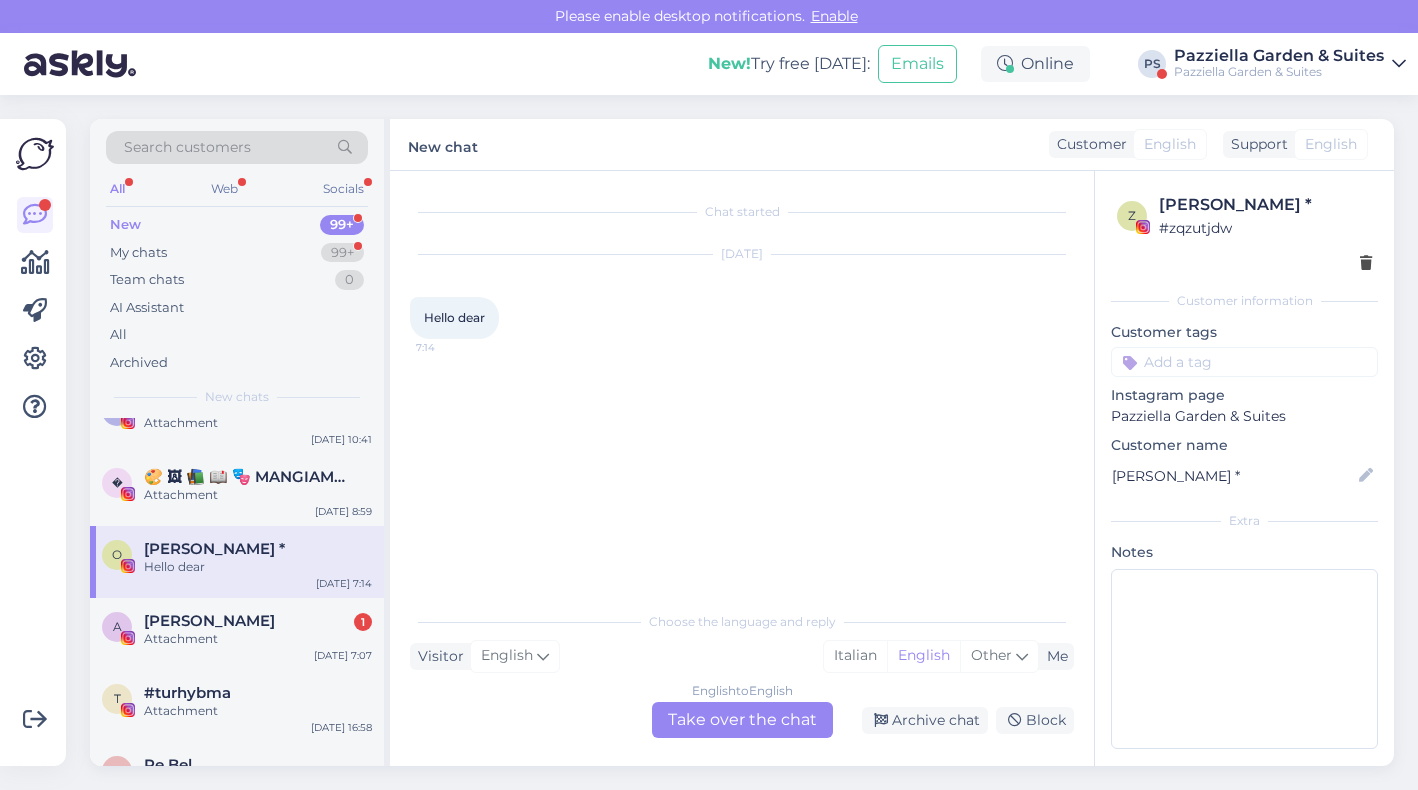 drag, startPoint x: 701, startPoint y: 703, endPoint x: 669, endPoint y: 724, distance: 38.27532 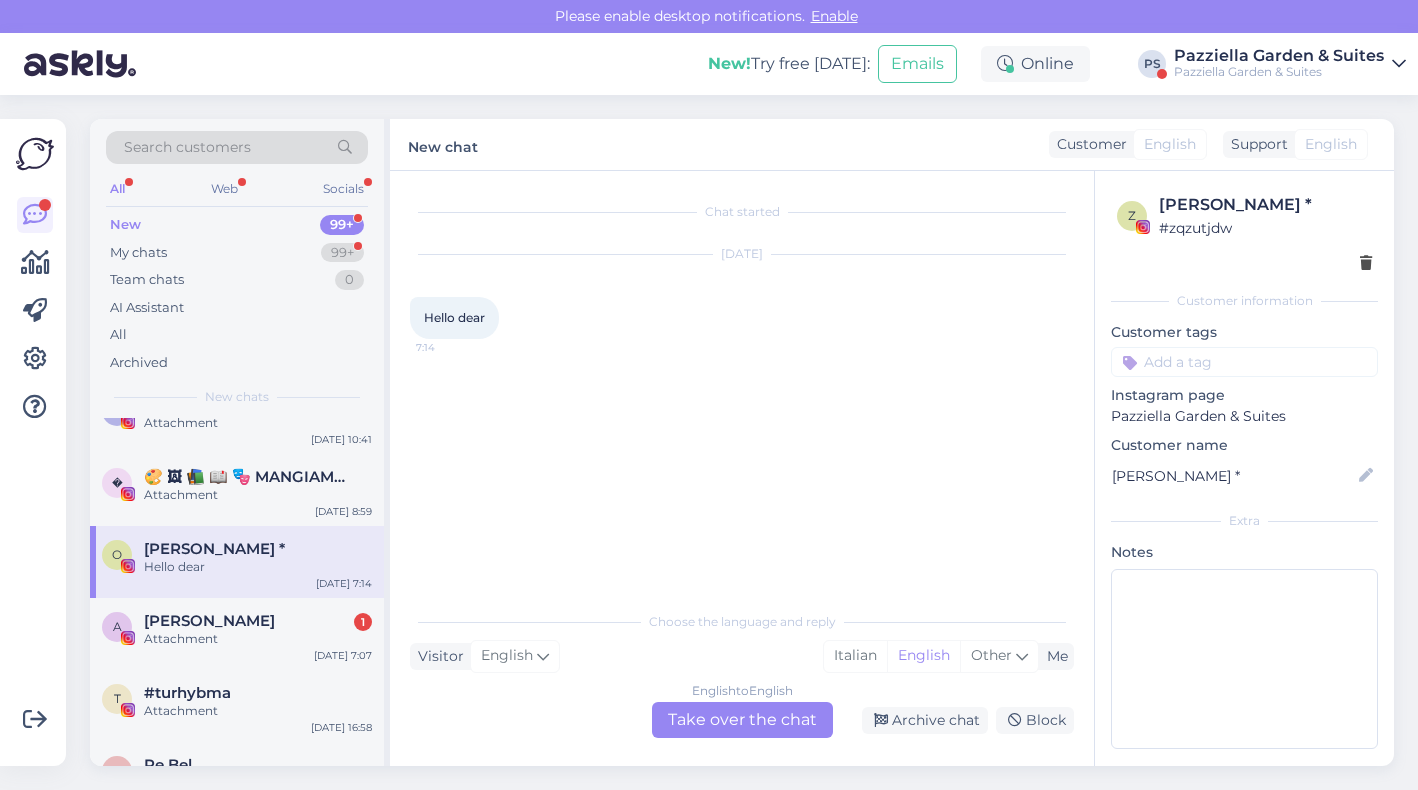 click on "English  to  English Take over the chat" at bounding box center [742, 720] 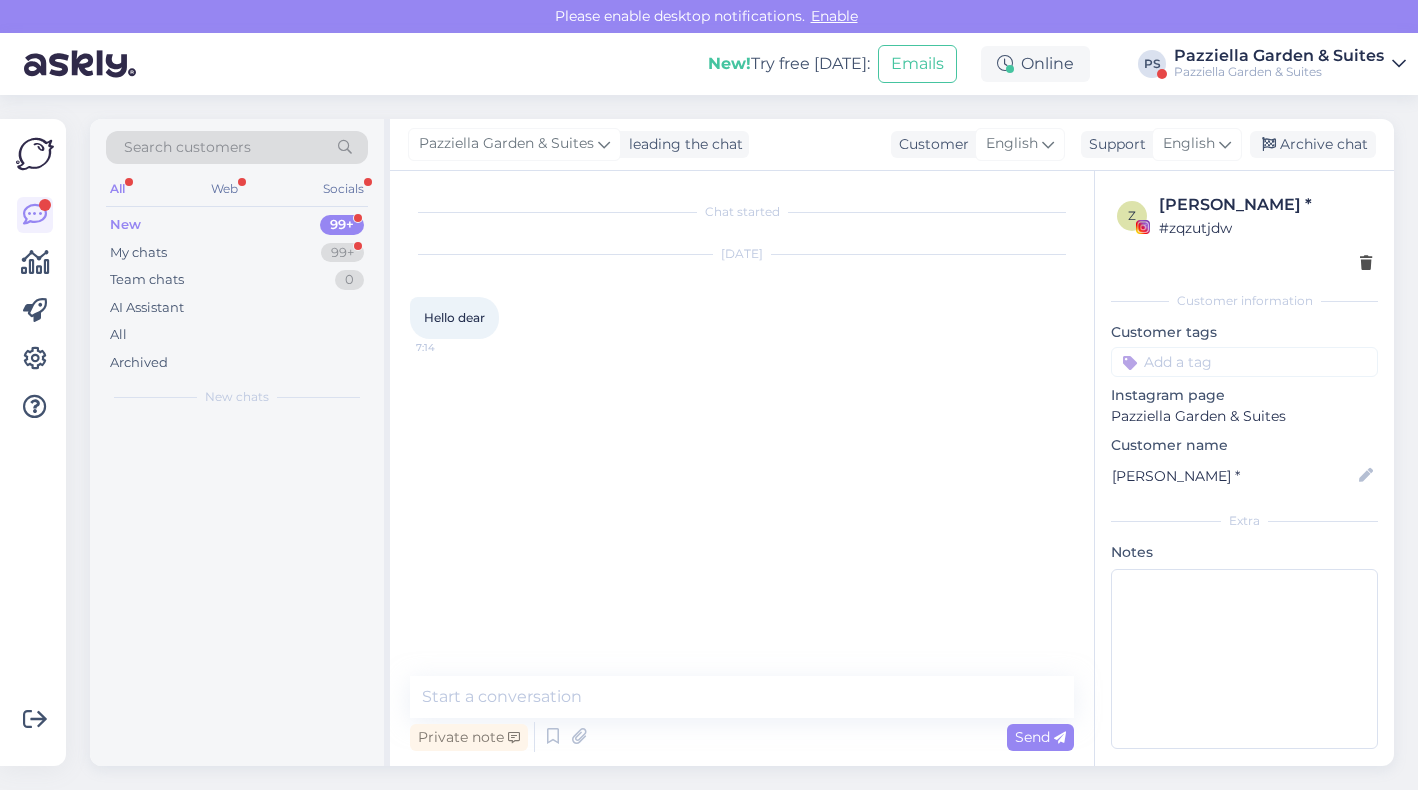 scroll, scrollTop: 0, scrollLeft: 0, axis: both 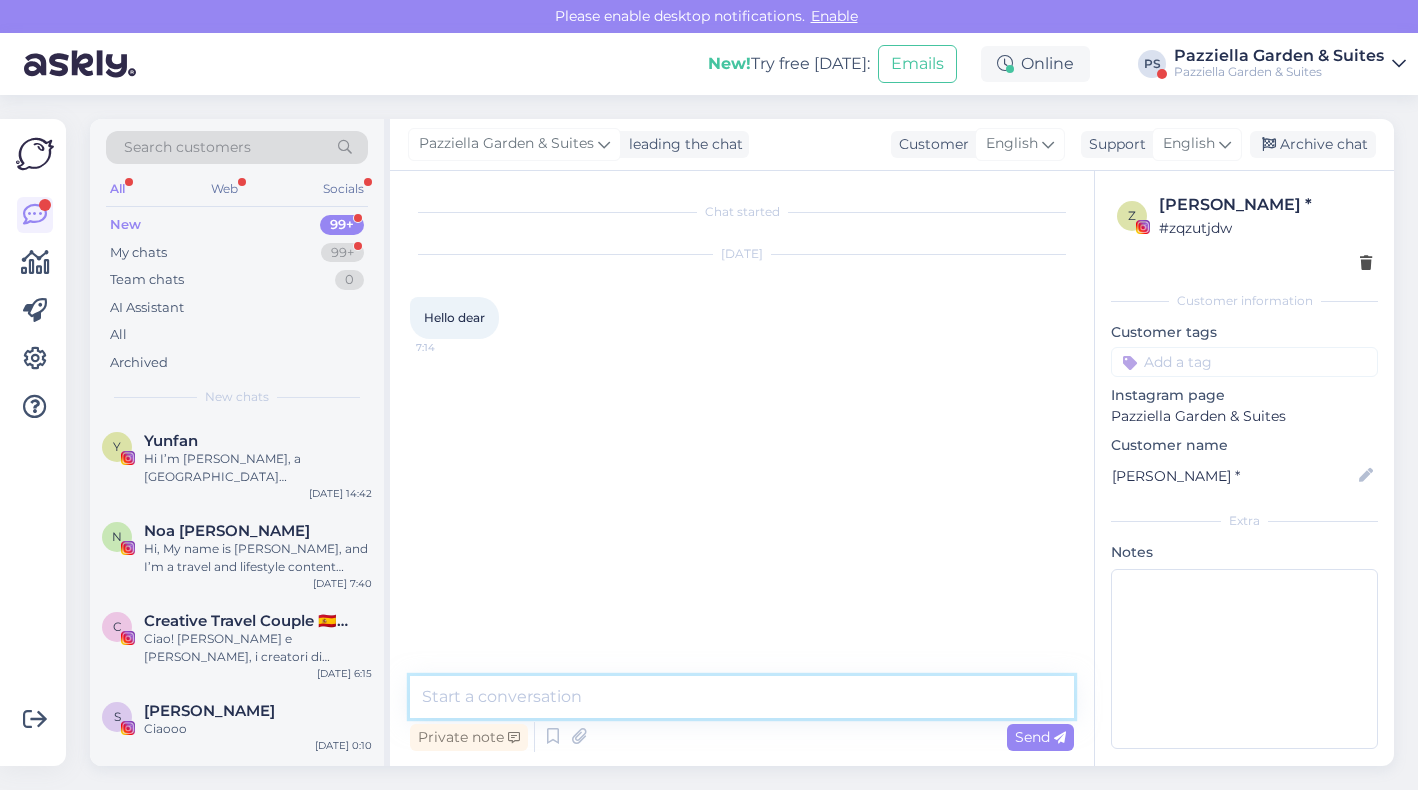 click at bounding box center [742, 697] 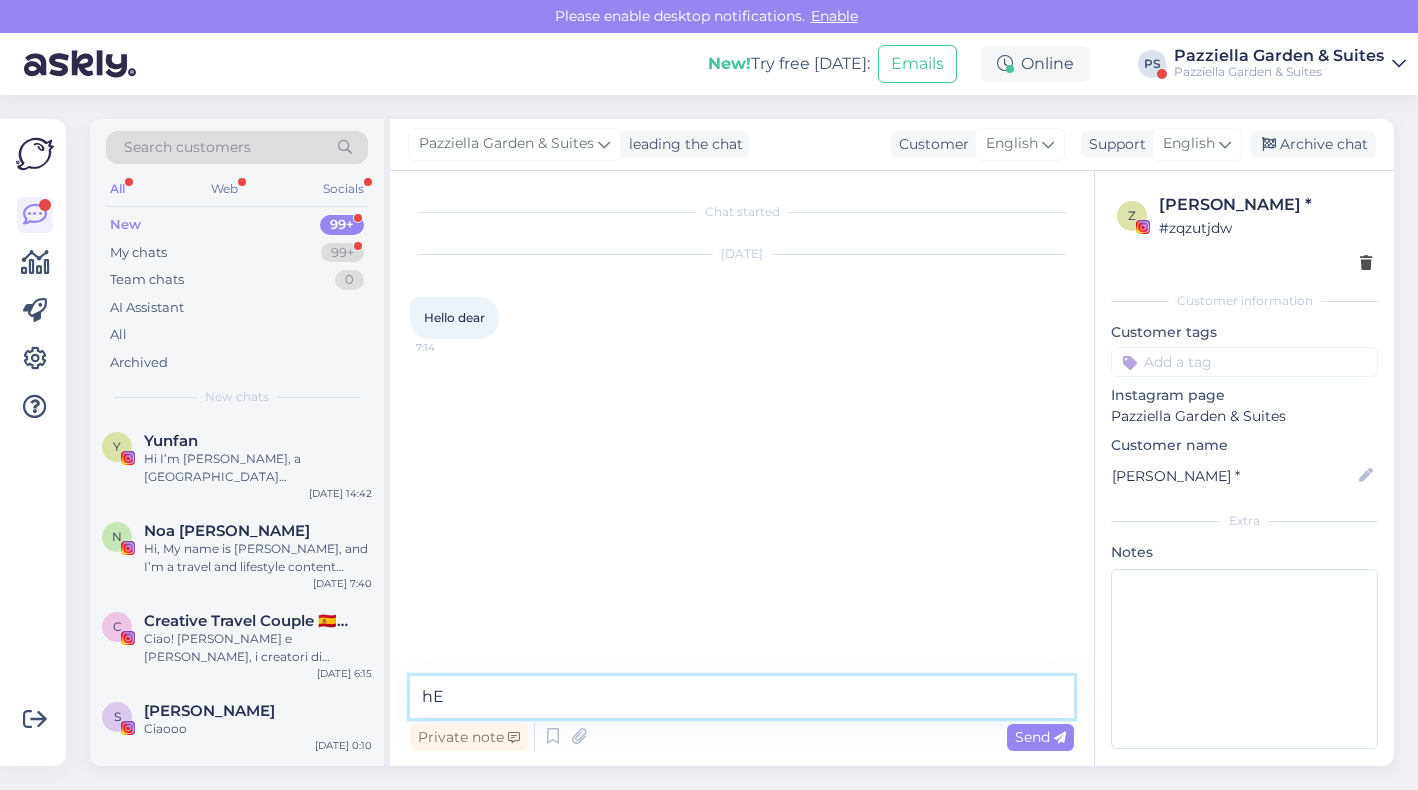 type on "h" 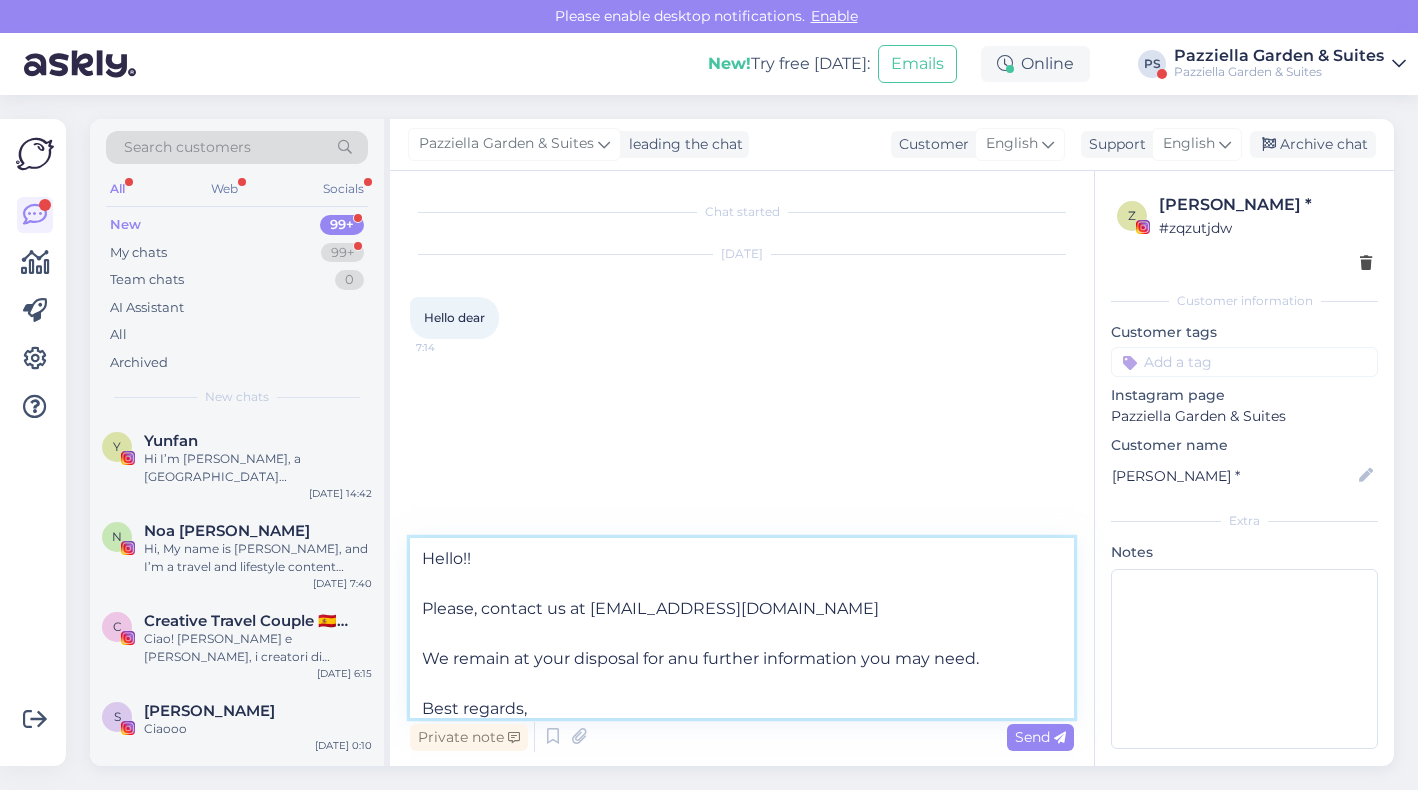 scroll, scrollTop: 36, scrollLeft: 0, axis: vertical 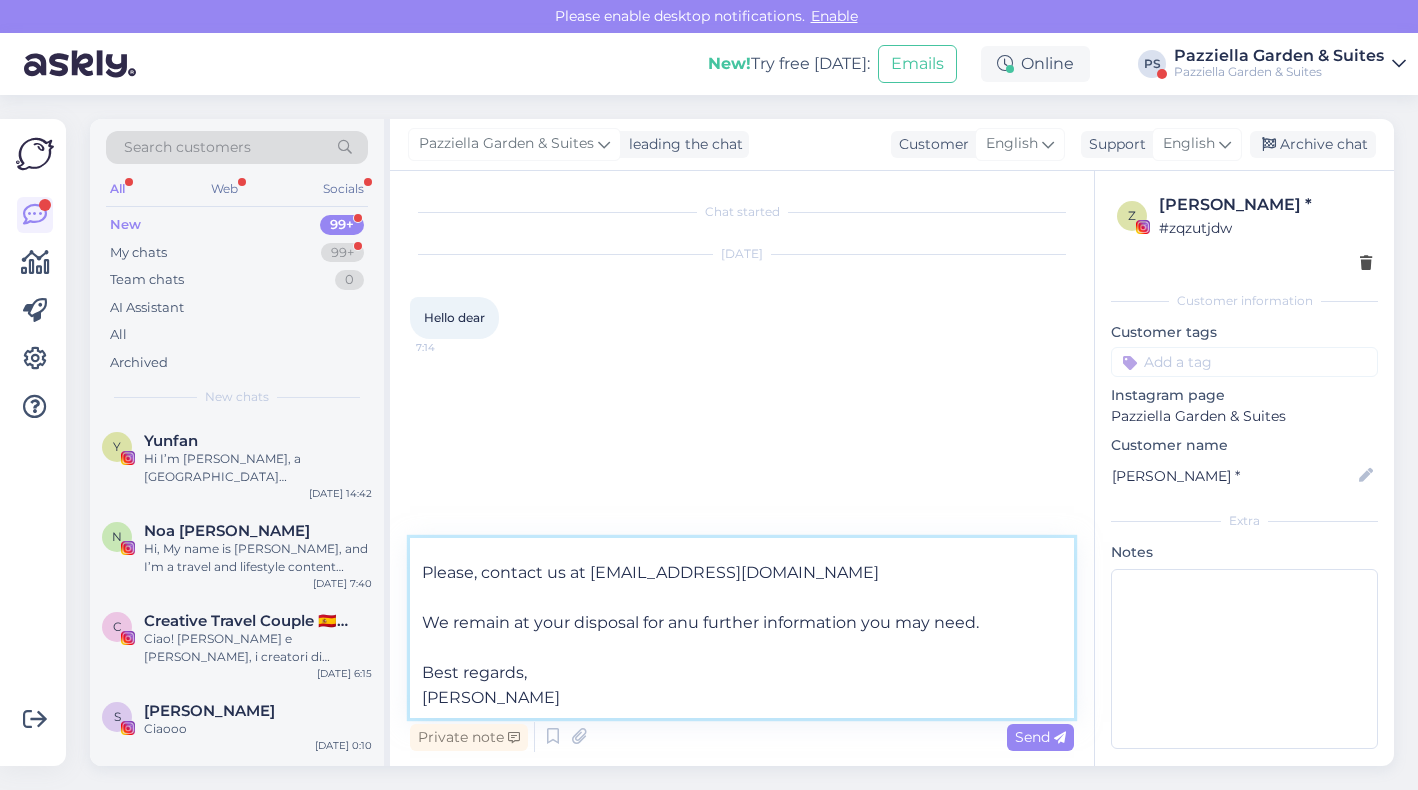 type on "Hello!!
Please, contact us at [EMAIL_ADDRESS][DOMAIN_NAME]
We remain at your disposal for anu further information you may need.
Best regards,
[PERSON_NAME]" 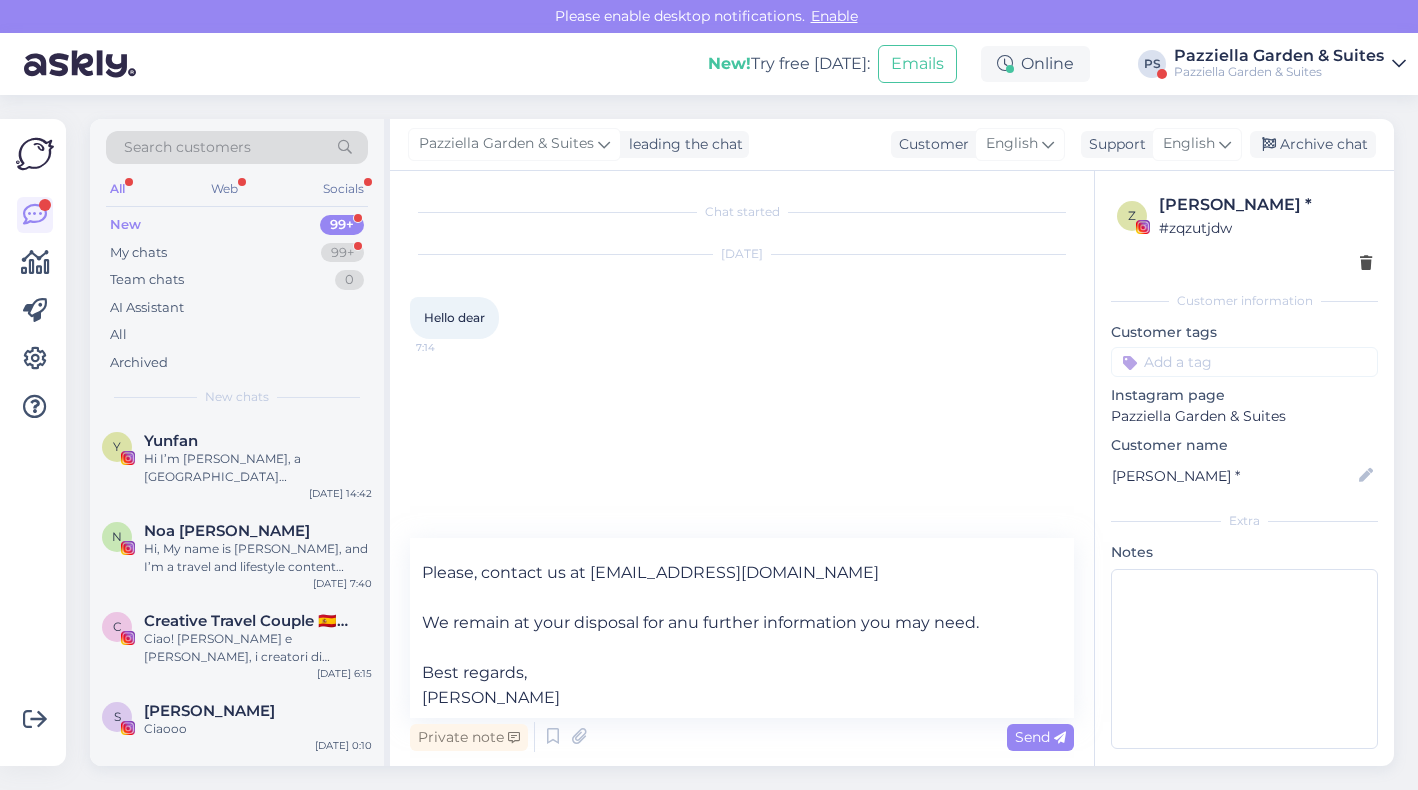 click on "Send" at bounding box center (1040, 737) 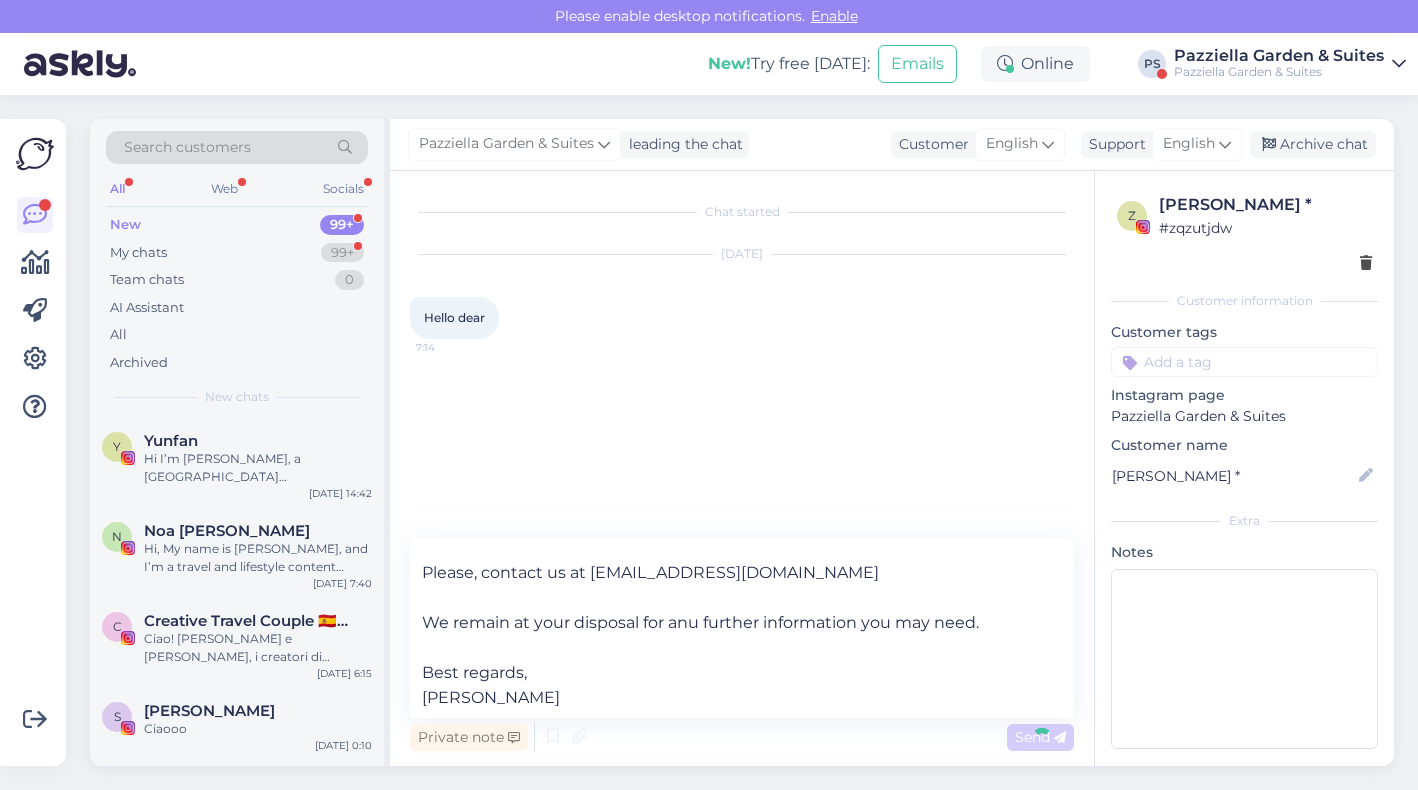 type 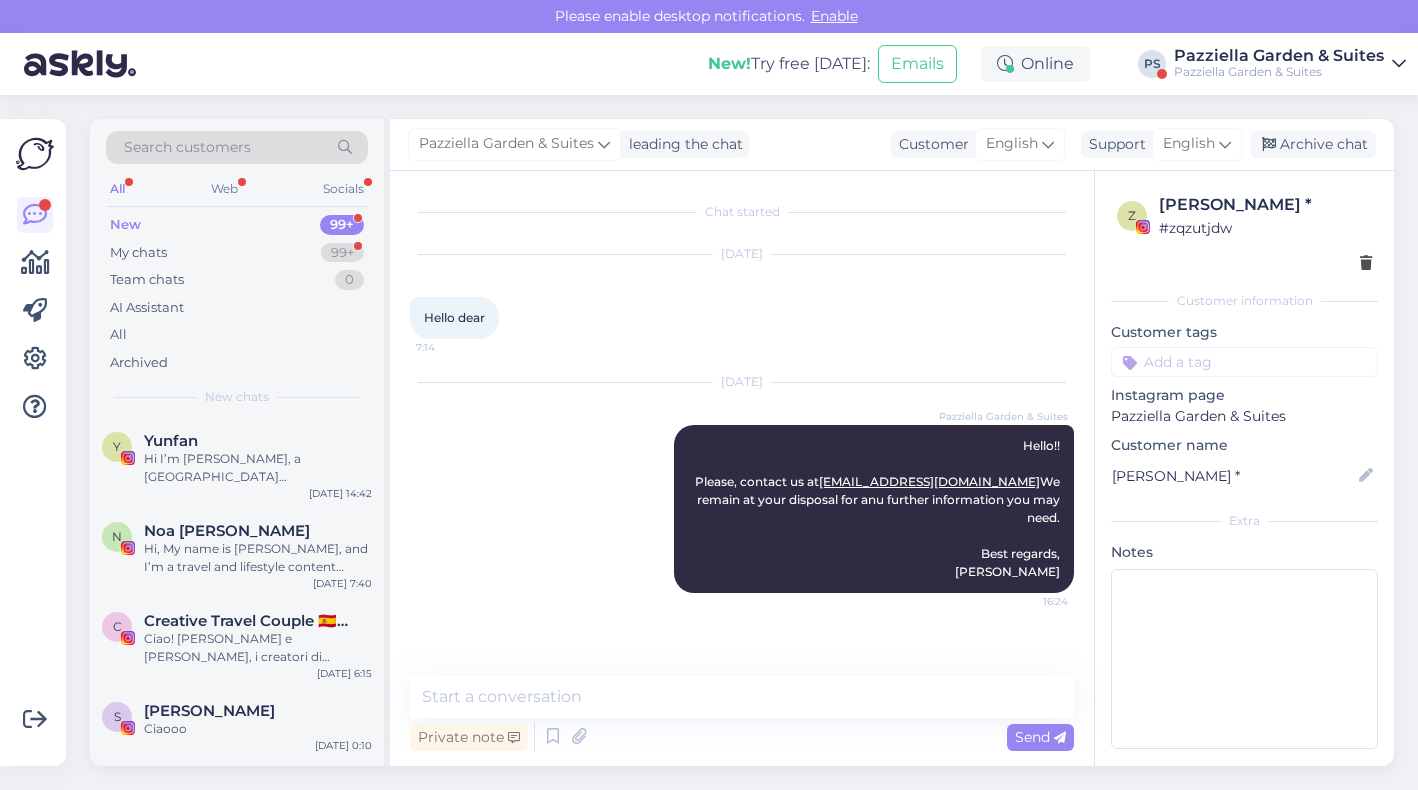 scroll, scrollTop: 0, scrollLeft: 0, axis: both 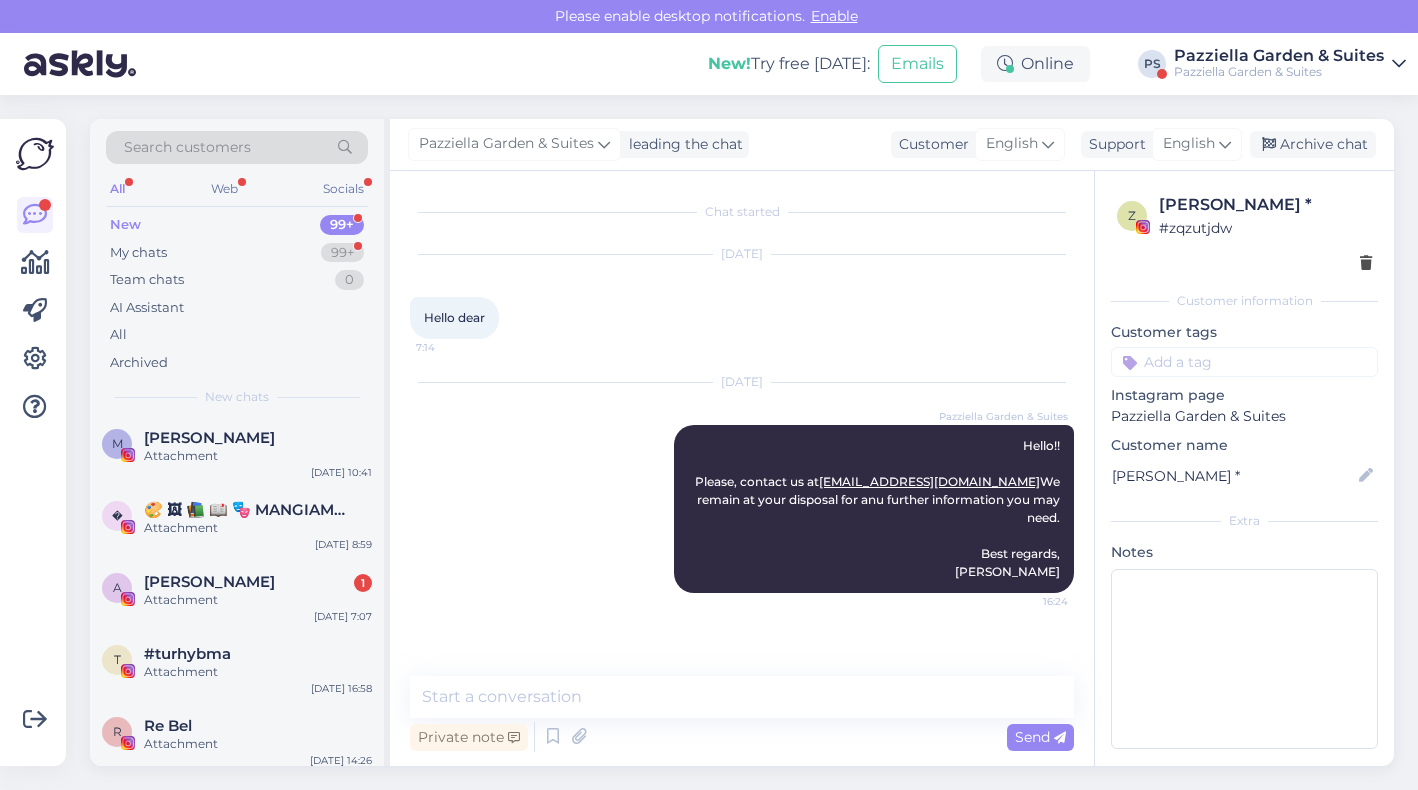 click on "A [PERSON_NAME] 1 Attachment [DATE] 7:07" at bounding box center (237, 595) 